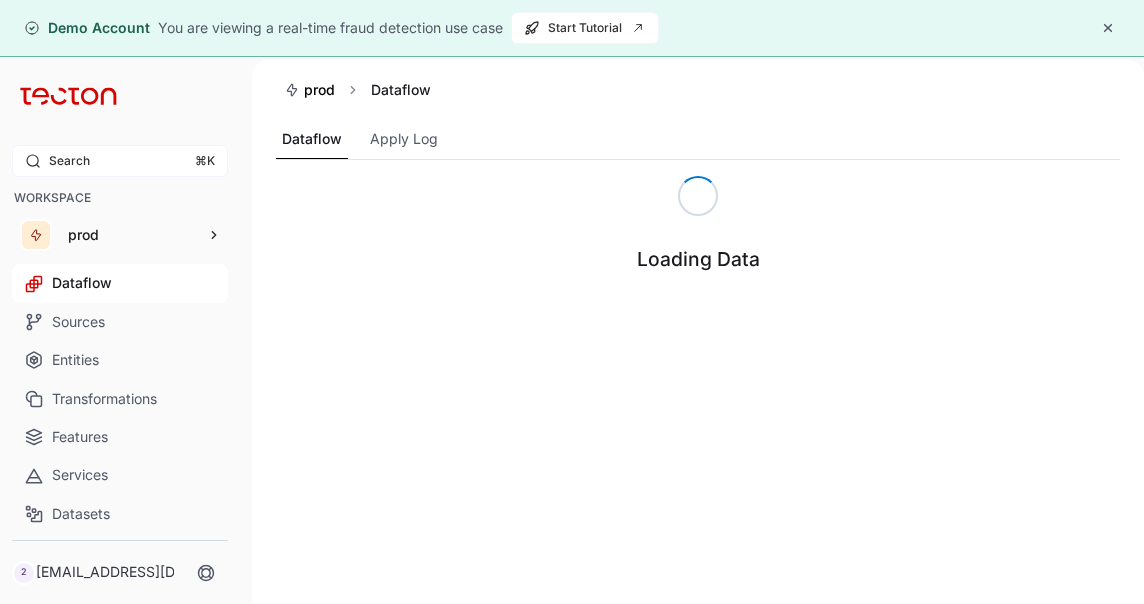 scroll, scrollTop: 0, scrollLeft: 0, axis: both 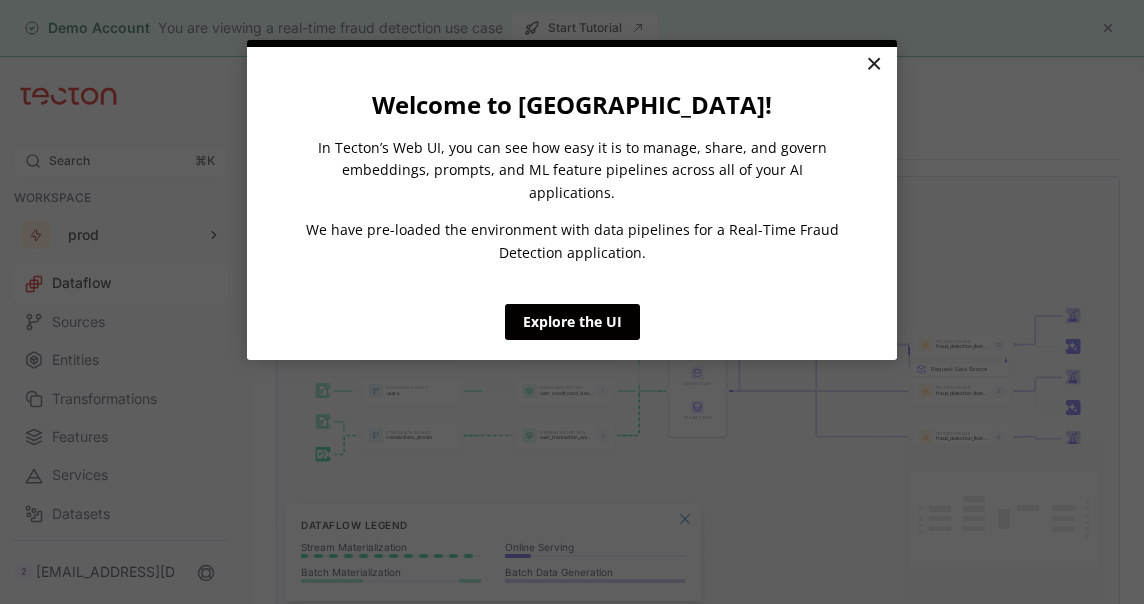 click on "×" at bounding box center [873, 65] 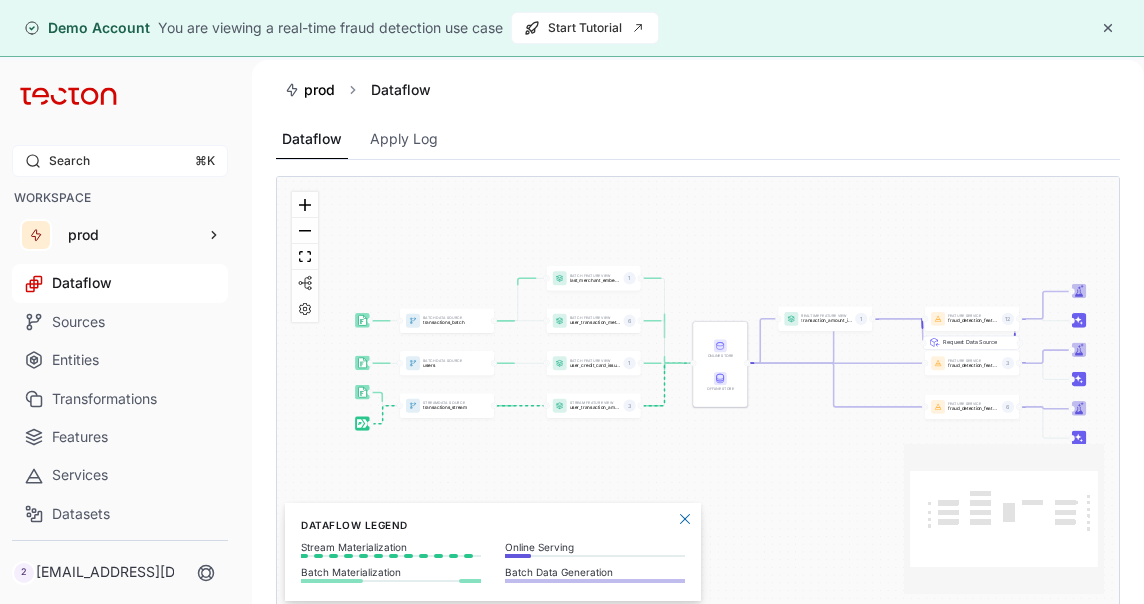 click on "Batch  Data Source transactions_batch Stream  Data Source transactions_stream Batch  Data Source users Feature Service fraud_detection_feature_service 6 Feature Service fraud_detection_feature_service_streaming 3 Feature Service fraud_detection_feature_service:v2 12 Batch Feature View last_merchant_embedding 1 Batch Feature View user_credit_card_issuer 1 Stream Feature View user_transaction_amount_totals 3 Batch Feature View user_transaction_metrics 6 Realtime Feature View transaction_amount_is_higher_than_average 1 Request Data Source Online Store   Offline Store" at bounding box center (698, 393) 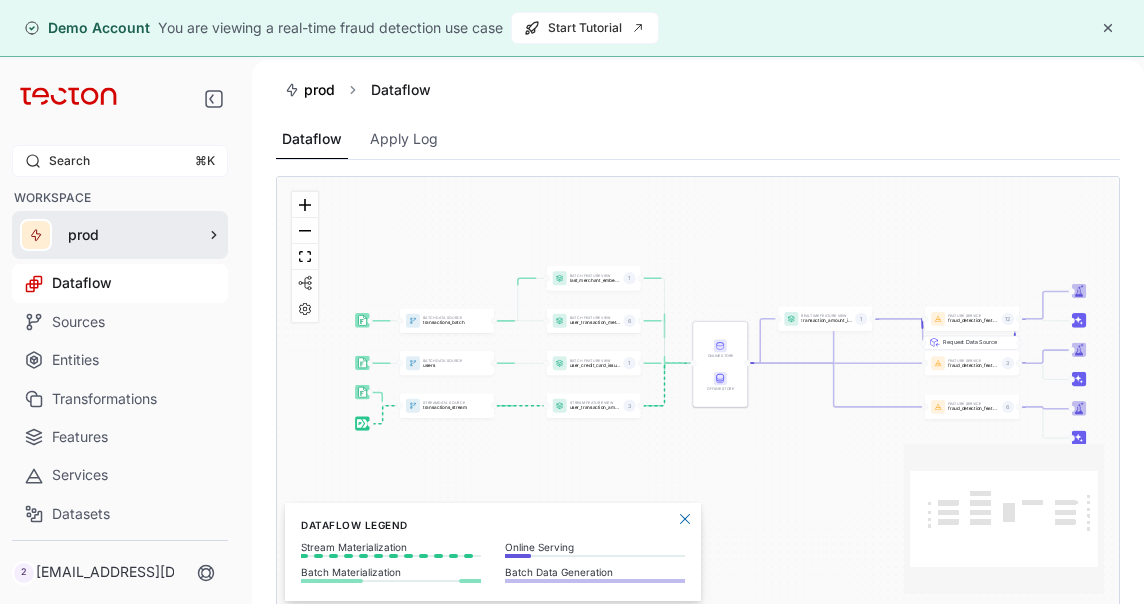 click on "prod" at bounding box center [130, 235] 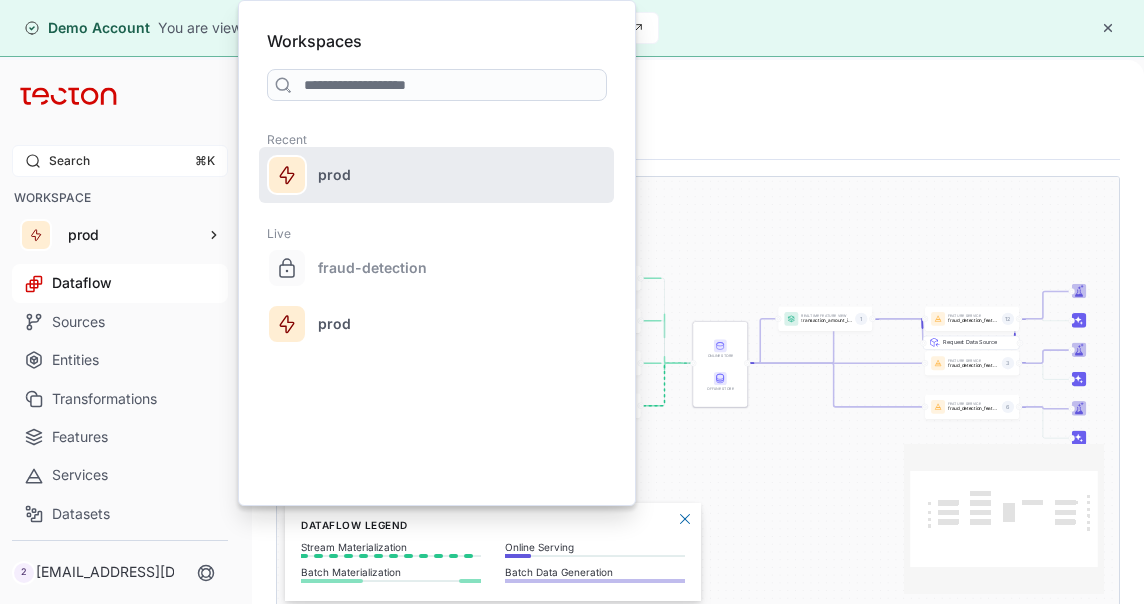 click on "prod" at bounding box center [400, 175] 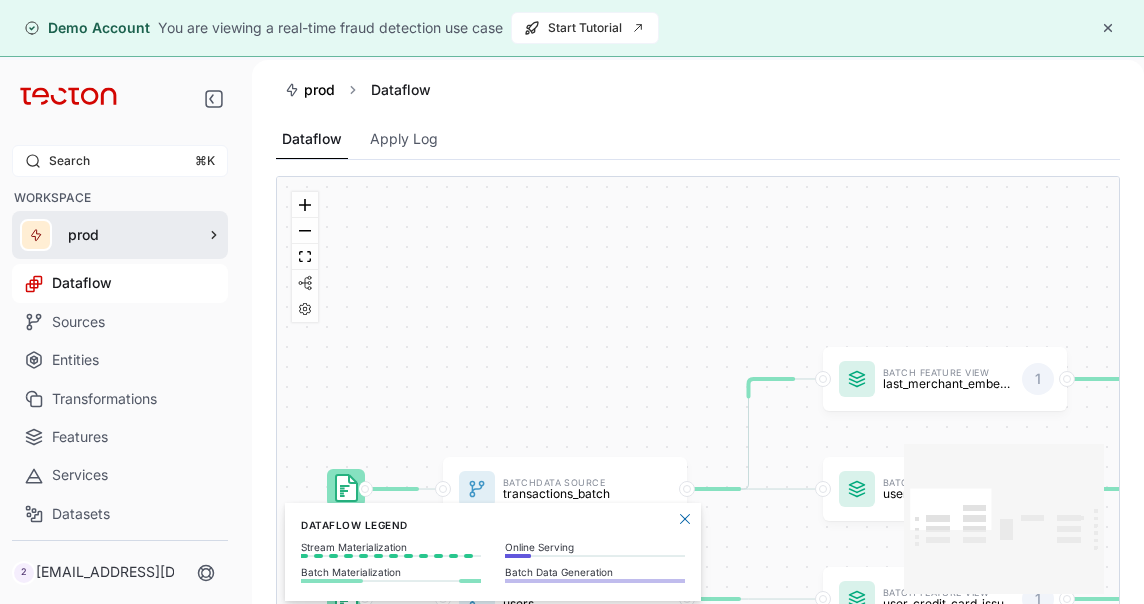 click on "prod" at bounding box center (120, 235) 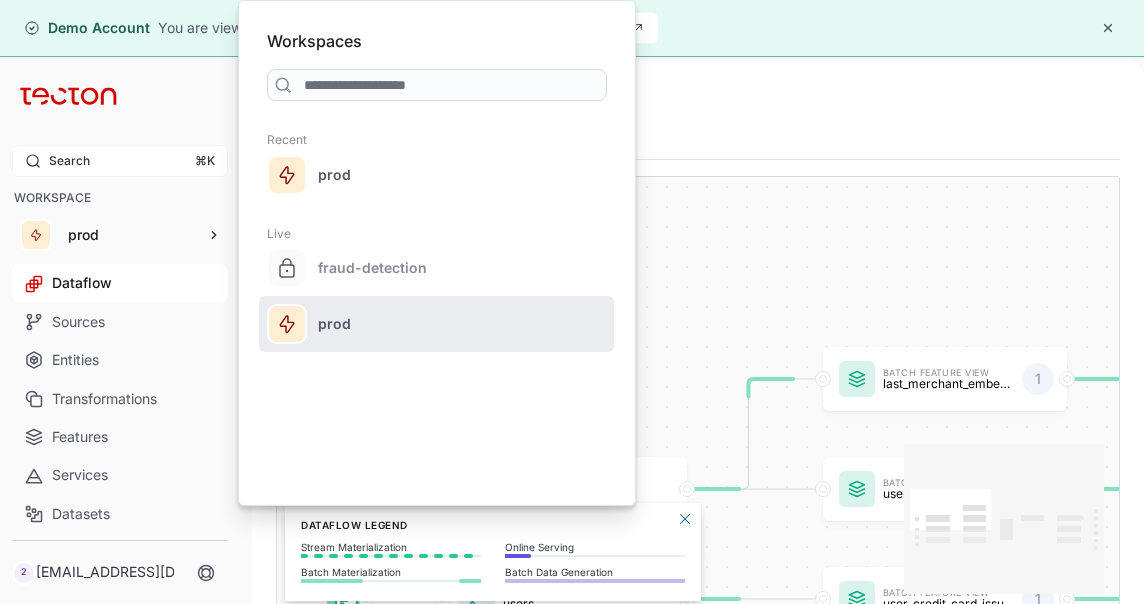 click on "prod" at bounding box center (461, 324) 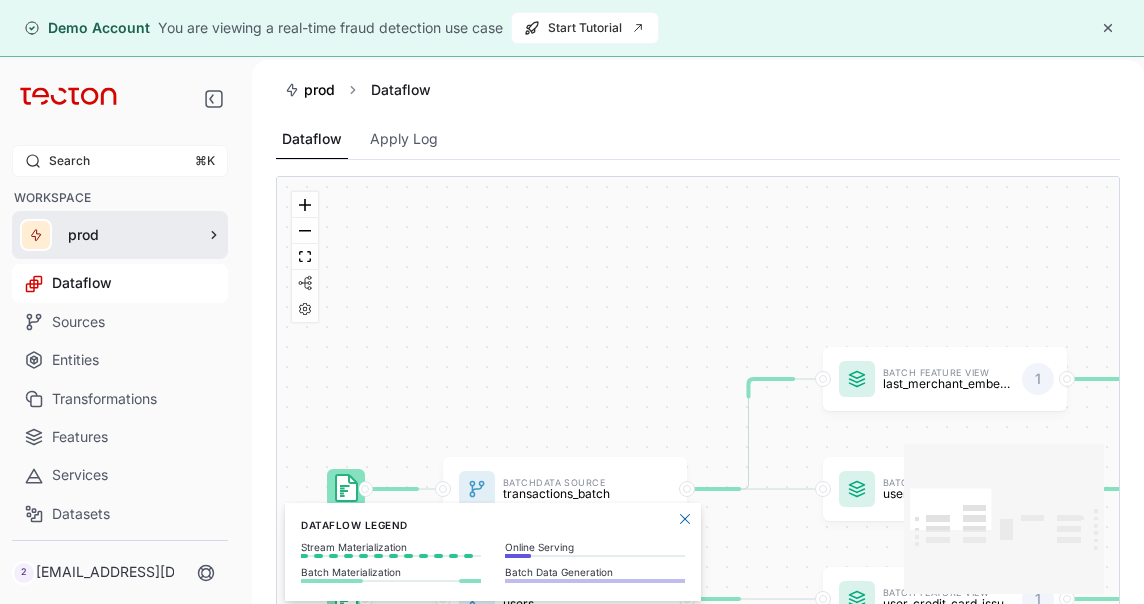 click on "prod" at bounding box center [130, 235] 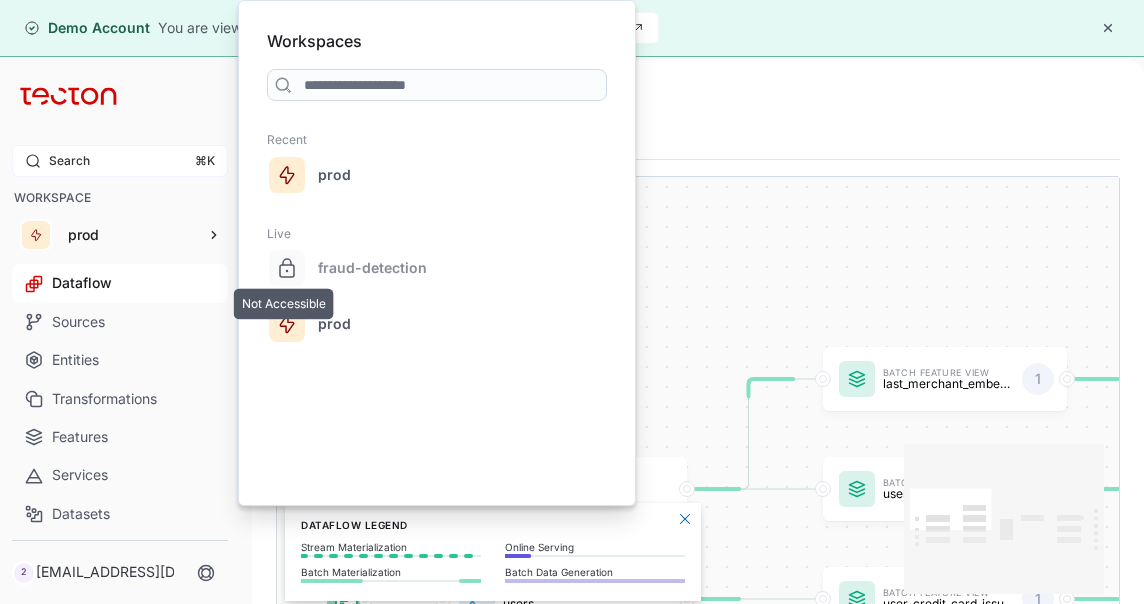 click 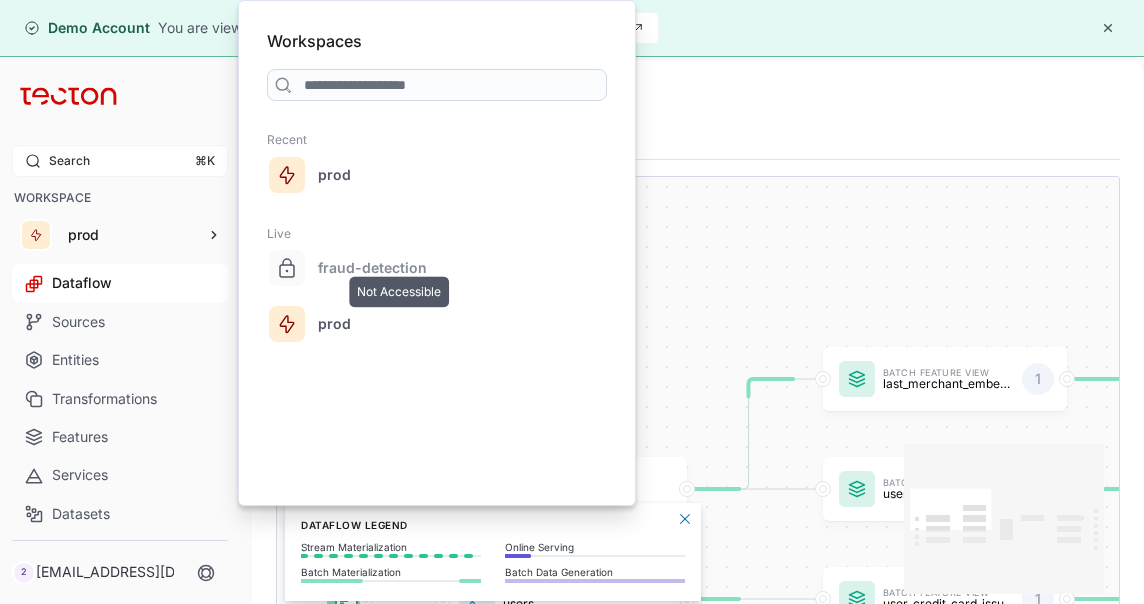 click on "fraud-detection" at bounding box center [461, 268] 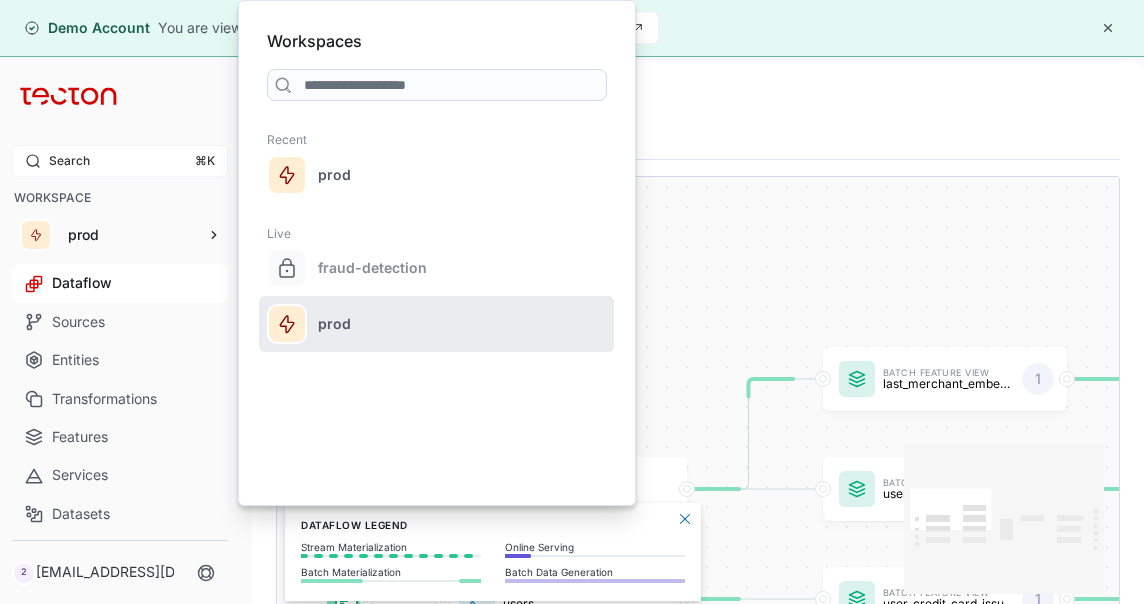 click on "prod" at bounding box center (436, 324) 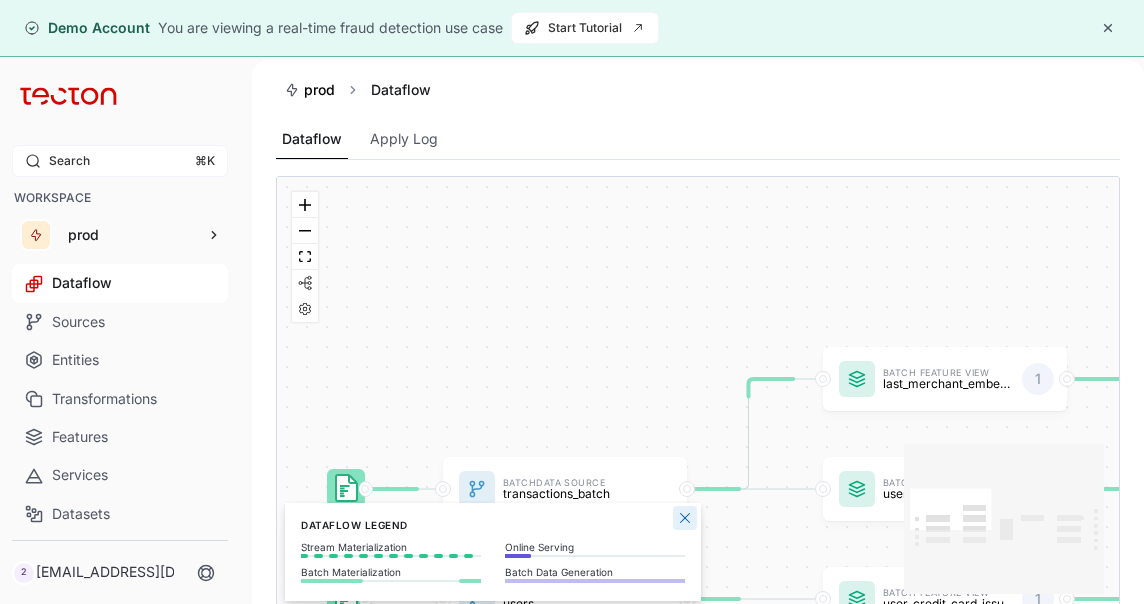 click at bounding box center (685, 518) 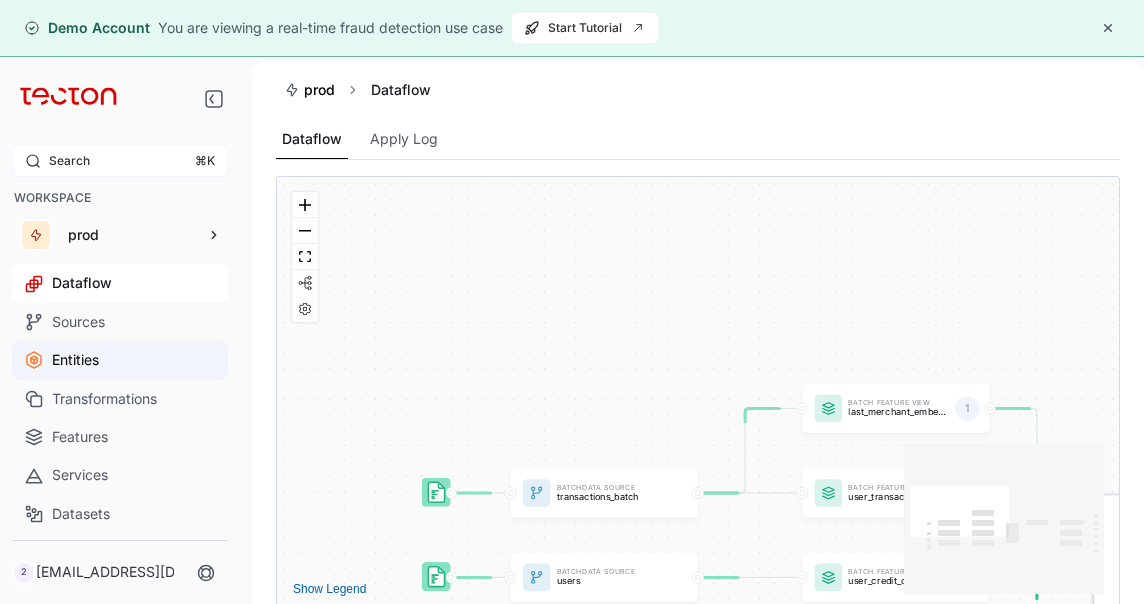 click on "Entities" at bounding box center (120, 360) 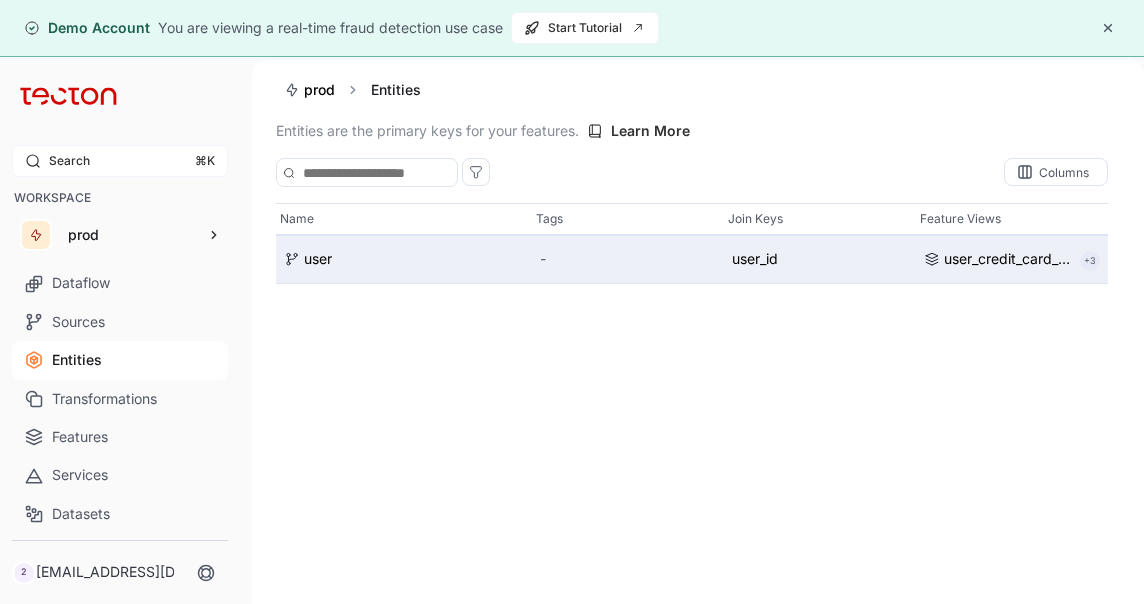 click on "user" at bounding box center (404, 260) 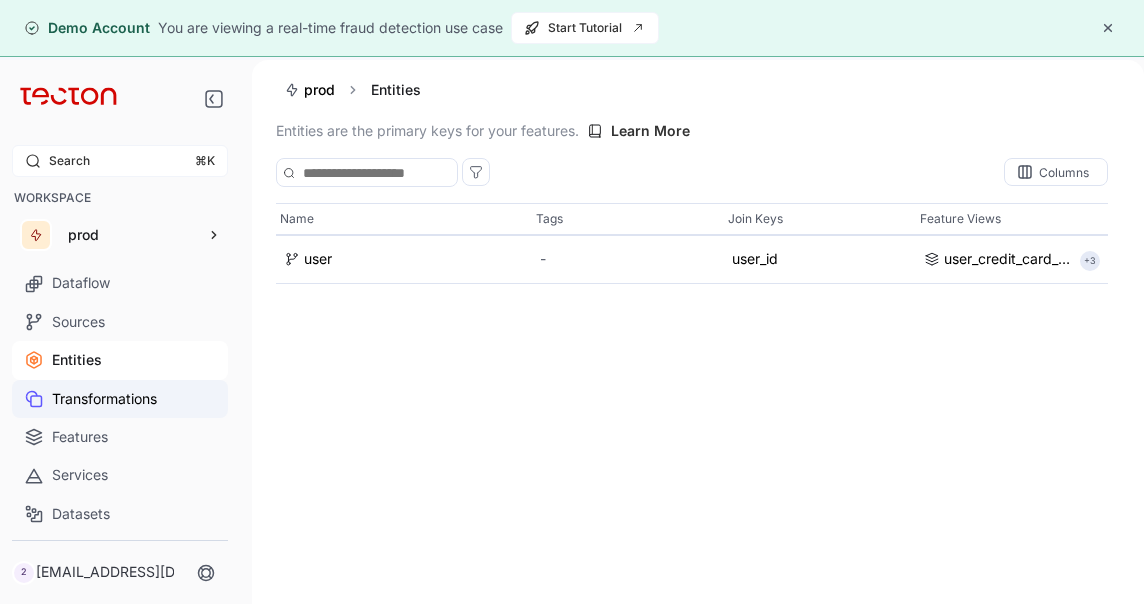 click on "Transformations" at bounding box center (120, 399) 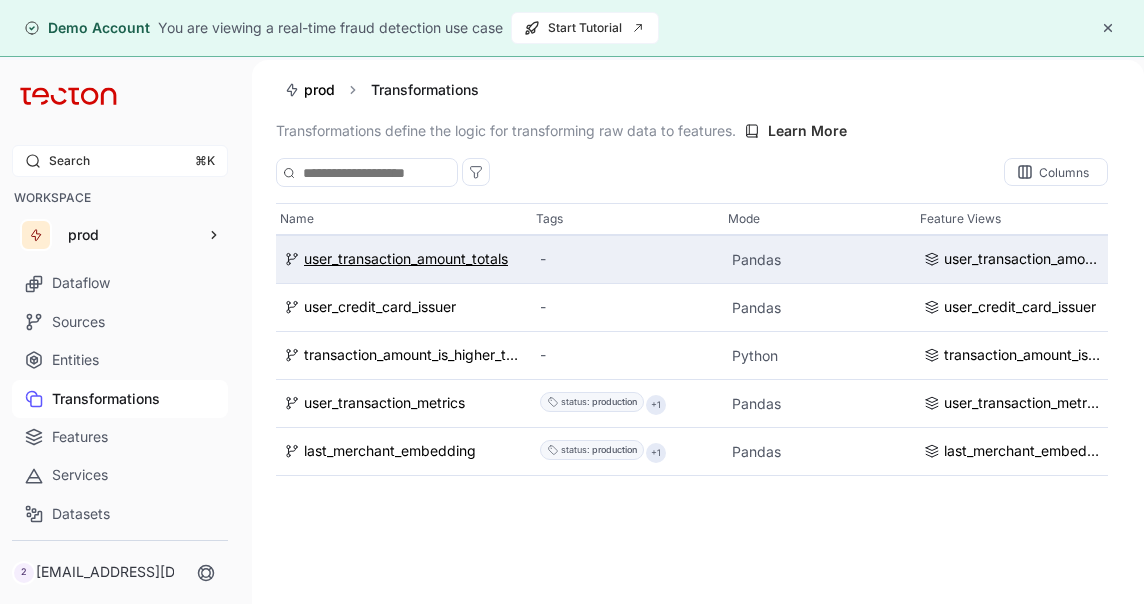 click on "user_transaction_amount_totals" at bounding box center (406, 259) 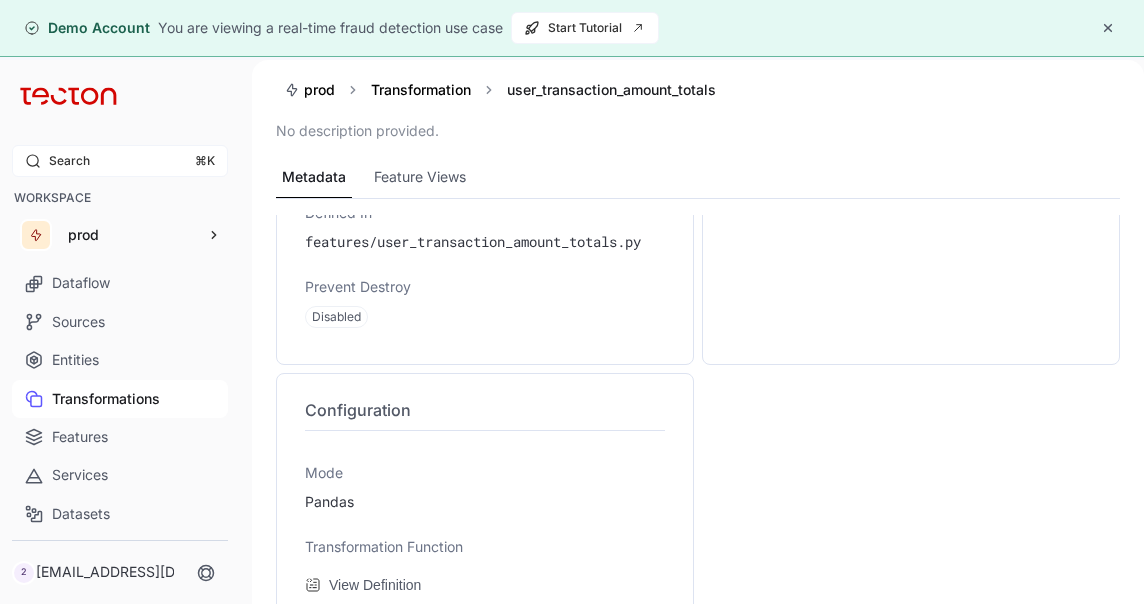 scroll, scrollTop: 0, scrollLeft: 0, axis: both 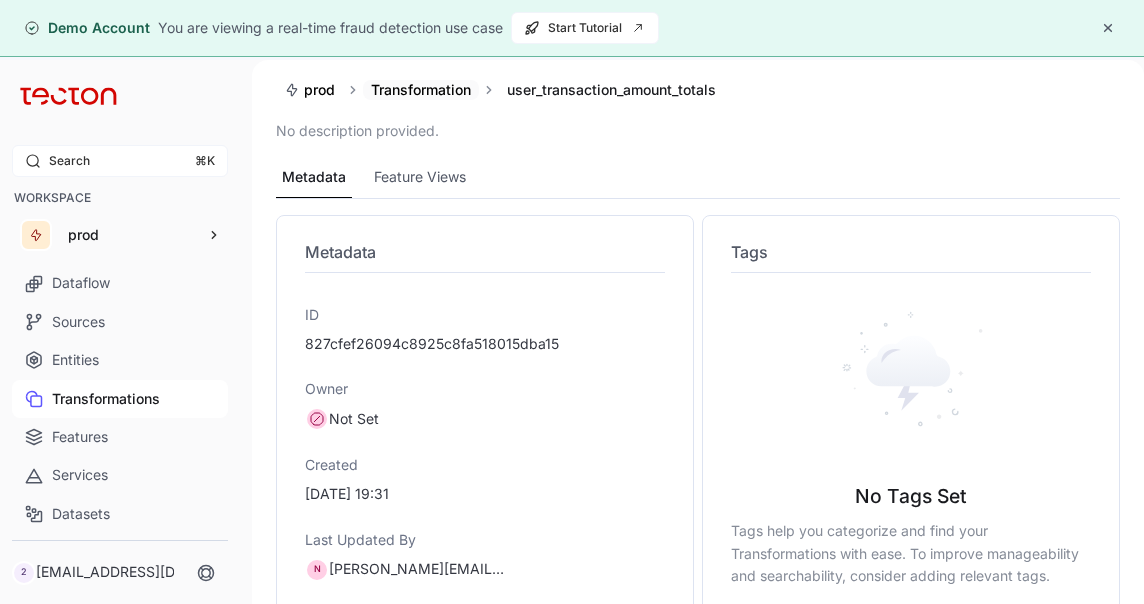 click on "Transformation" at bounding box center [421, 89] 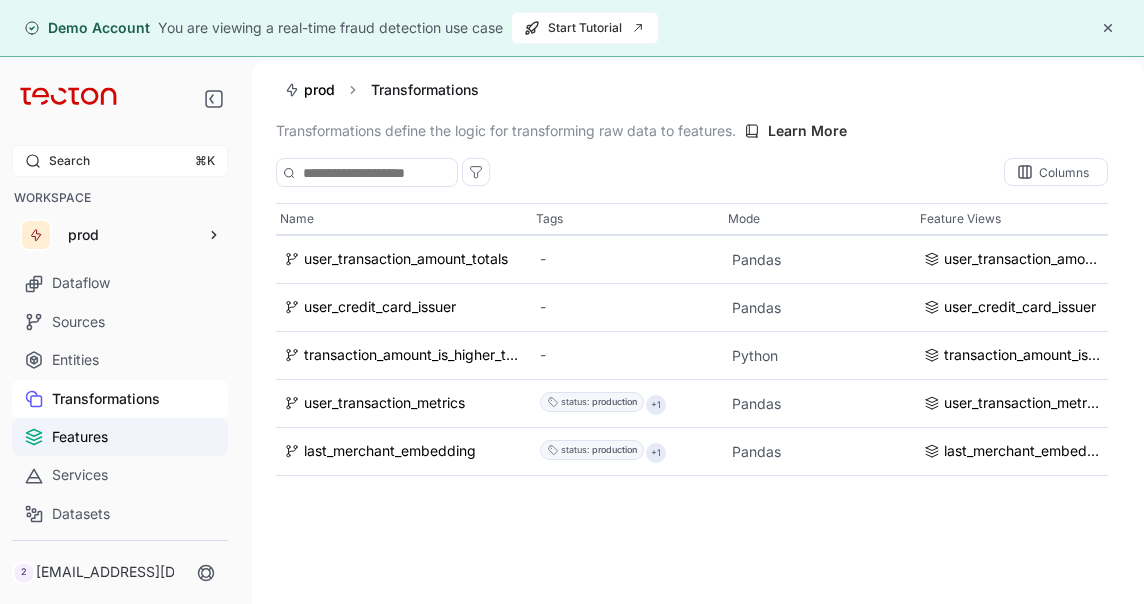 click on "Features" at bounding box center (120, 437) 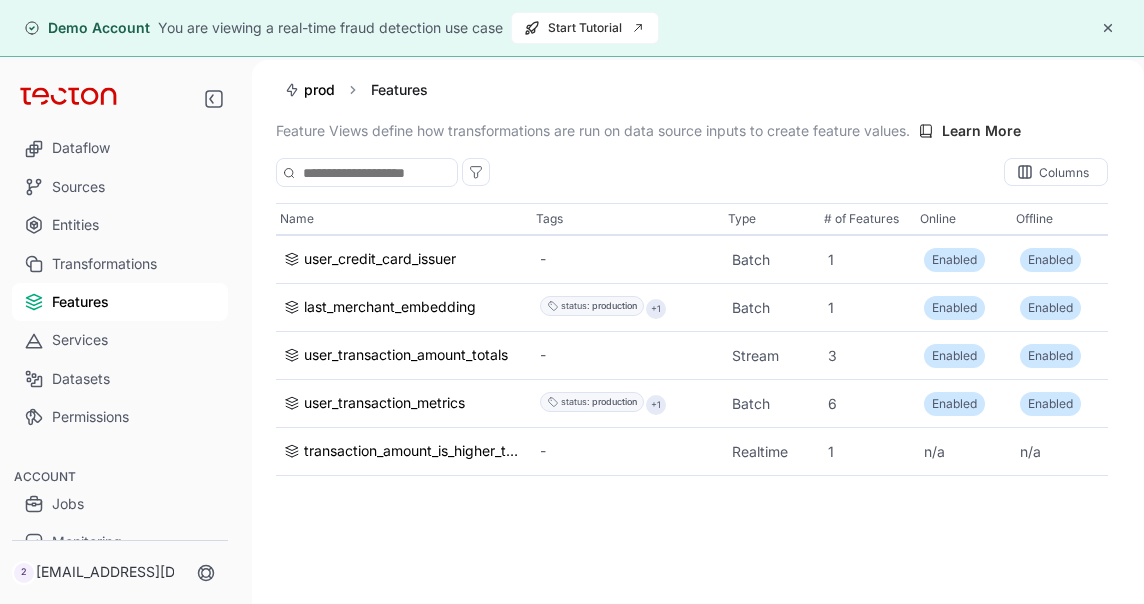 scroll, scrollTop: 142, scrollLeft: 0, axis: vertical 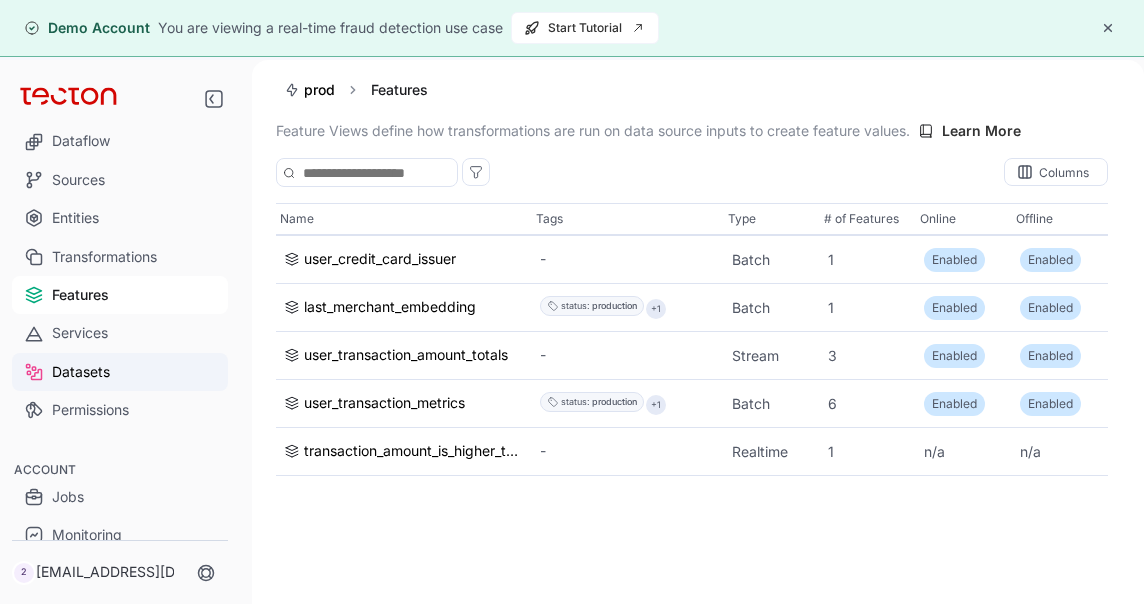 click on "Datasets" at bounding box center (120, 372) 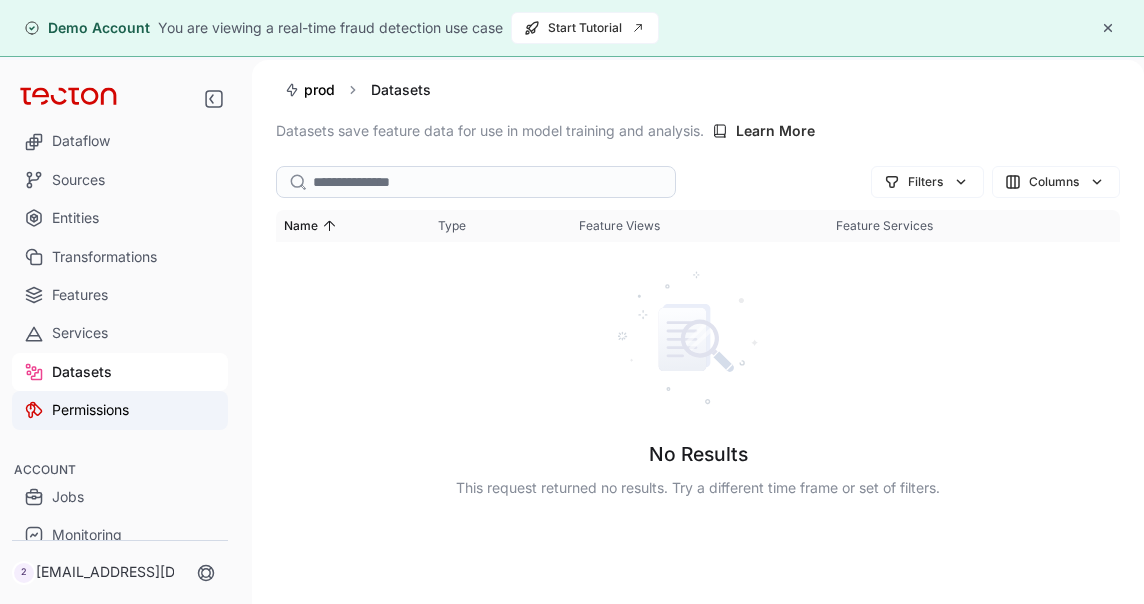 click on "Permissions" at bounding box center [120, 410] 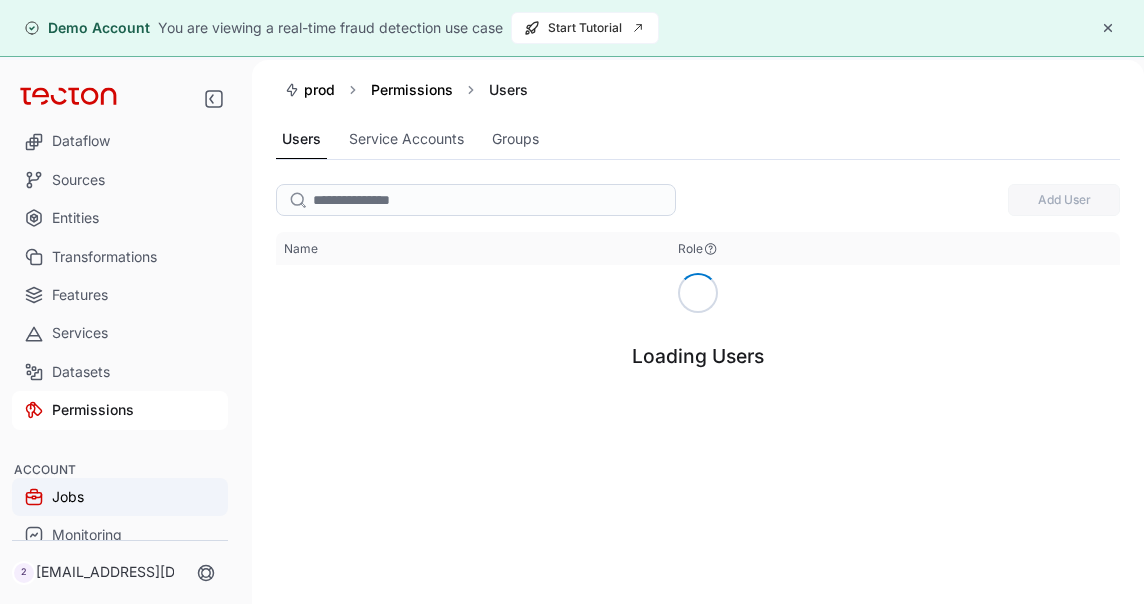click on "Jobs" at bounding box center (120, 497) 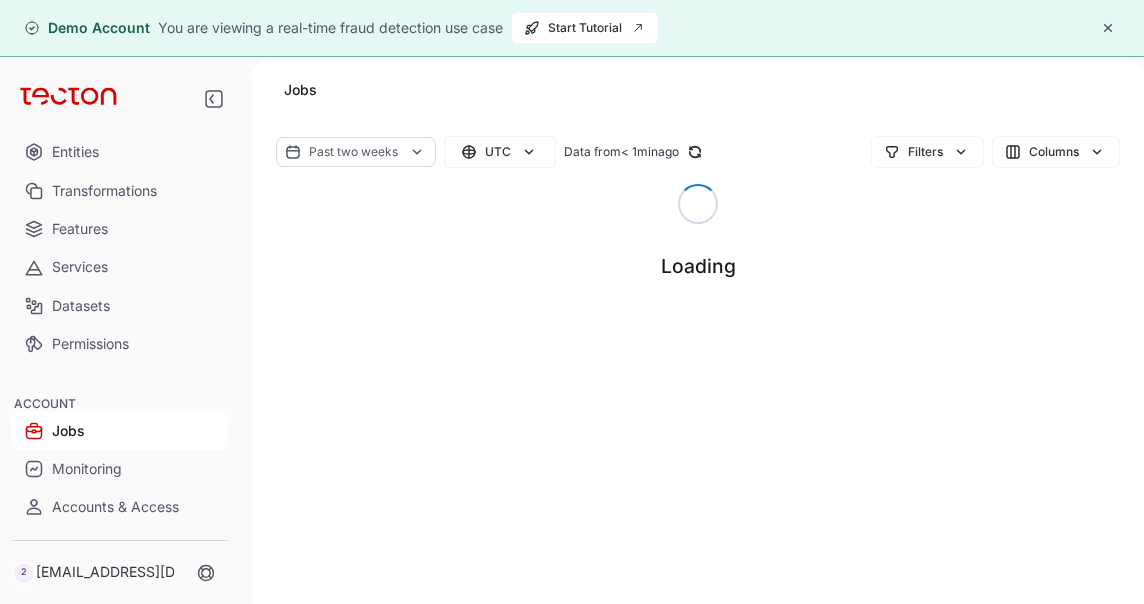scroll, scrollTop: 225, scrollLeft: 0, axis: vertical 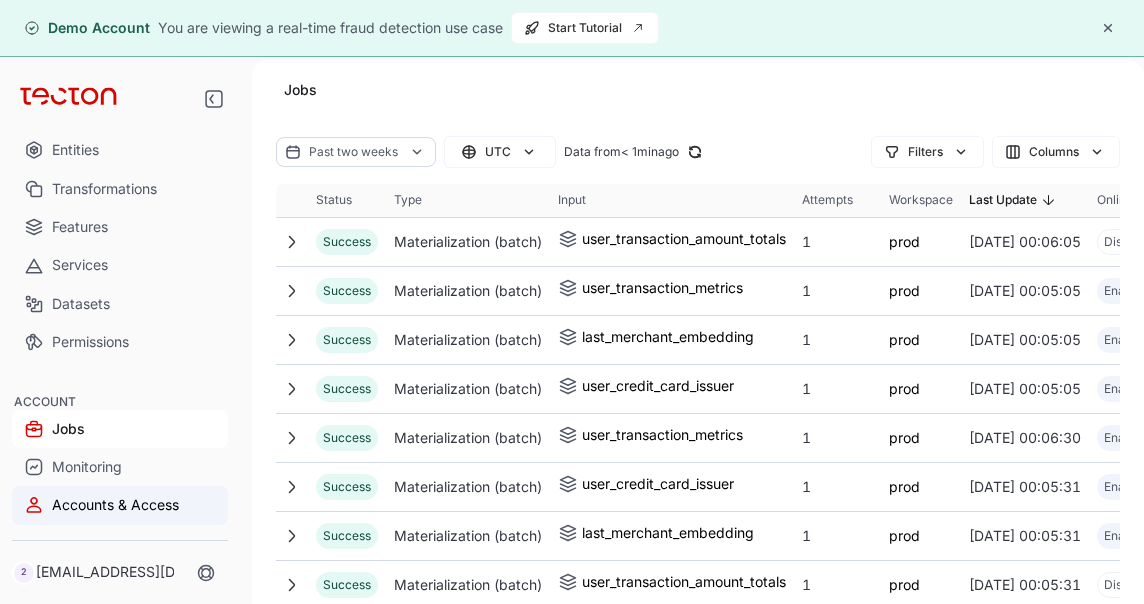 click on "Accounts & Access" at bounding box center [120, 505] 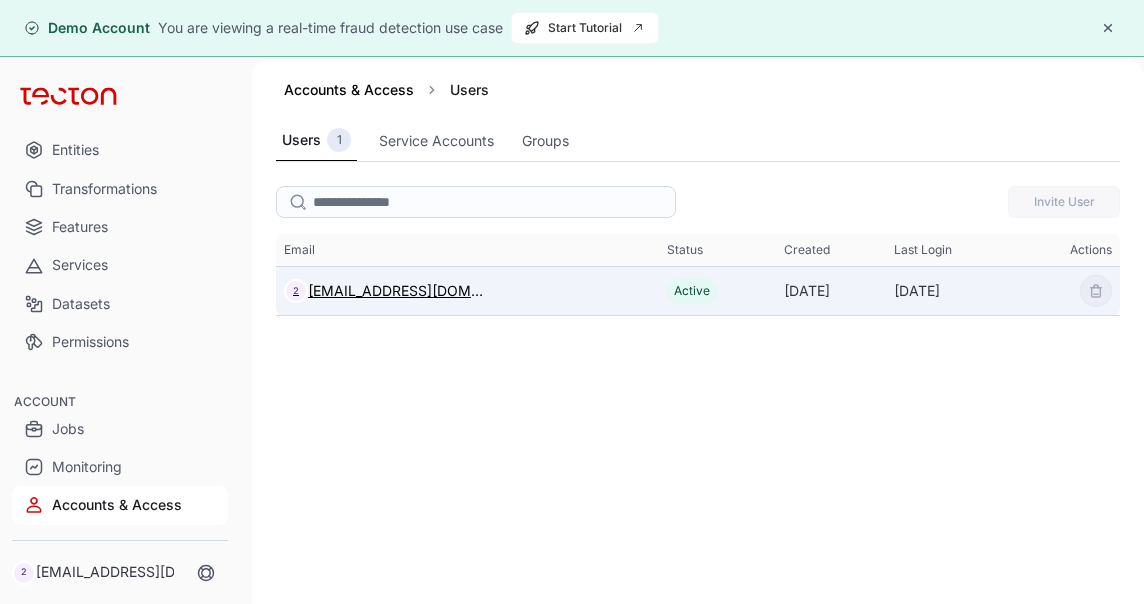 click on "[EMAIL_ADDRESS][DOMAIN_NAME]" at bounding box center [396, 291] 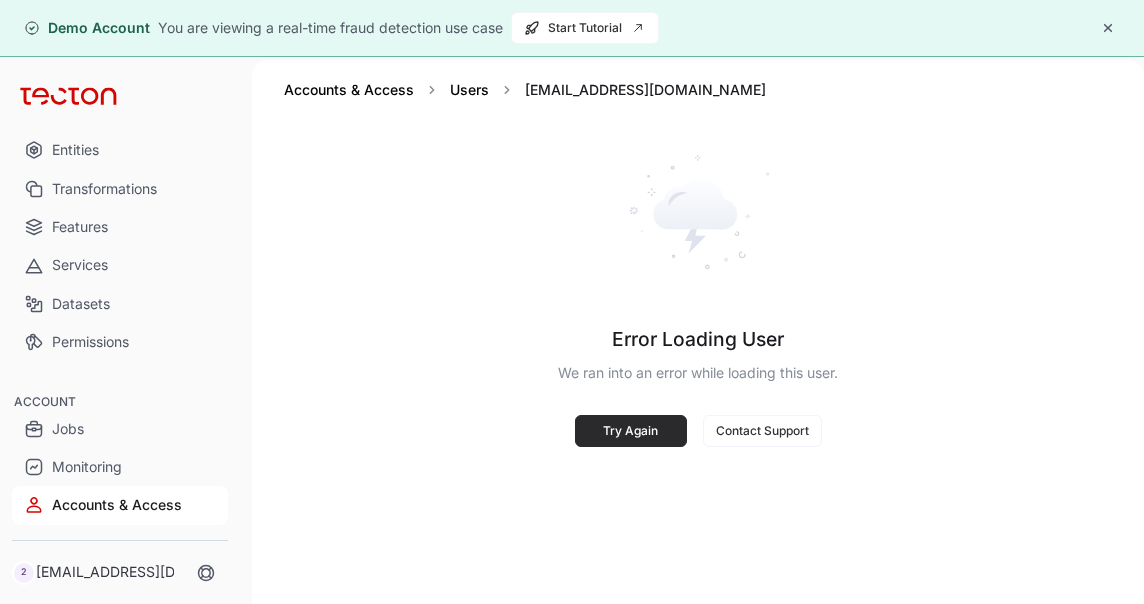 click on "Try Again" at bounding box center [631, 431] 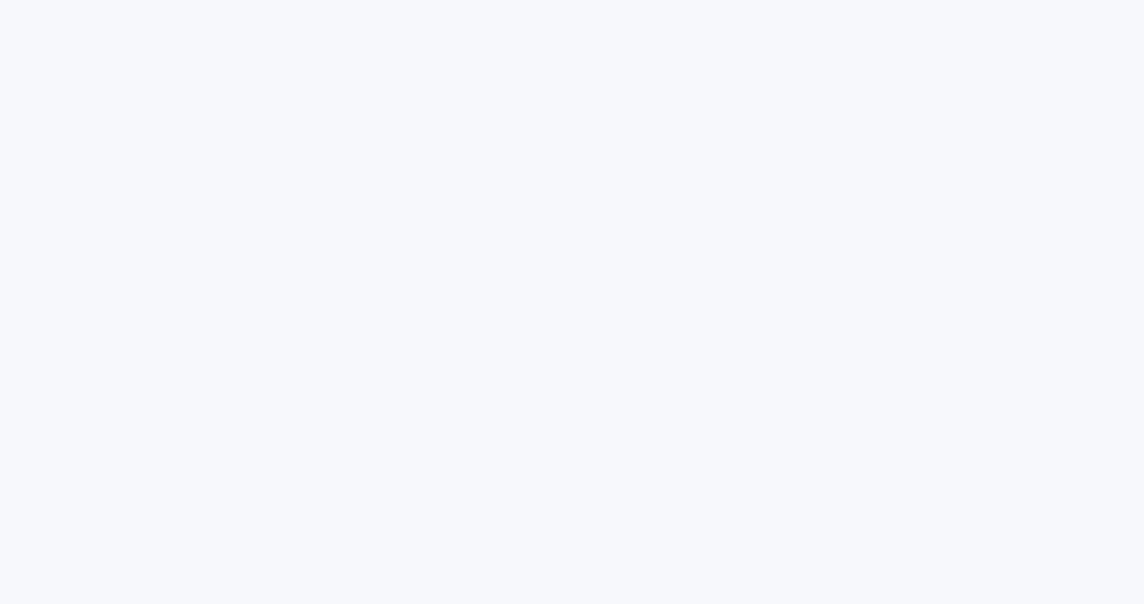 scroll, scrollTop: 0, scrollLeft: 0, axis: both 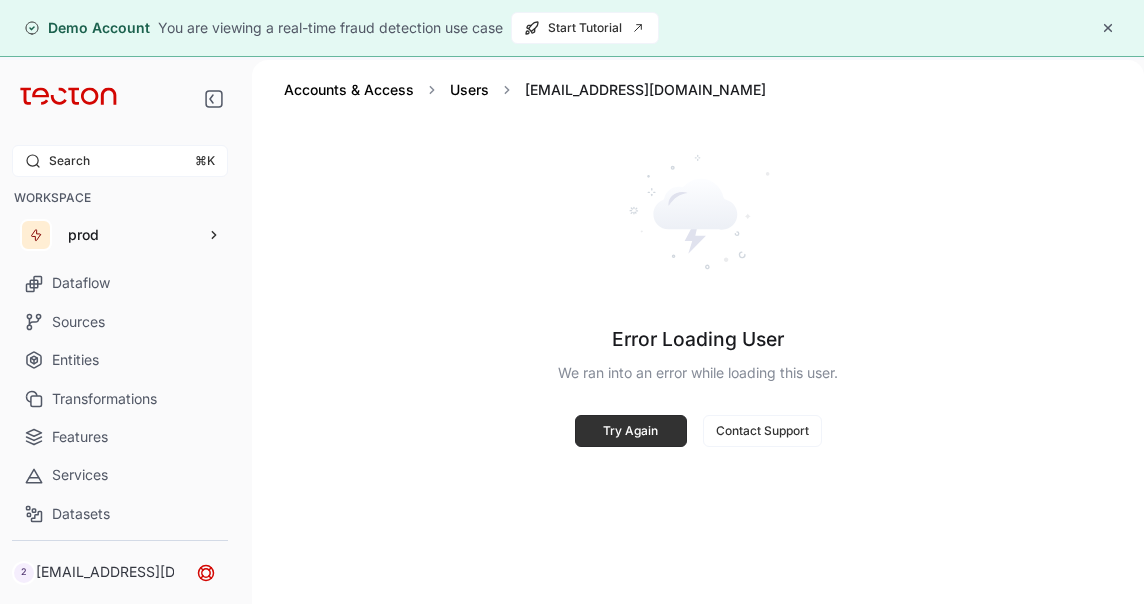 click 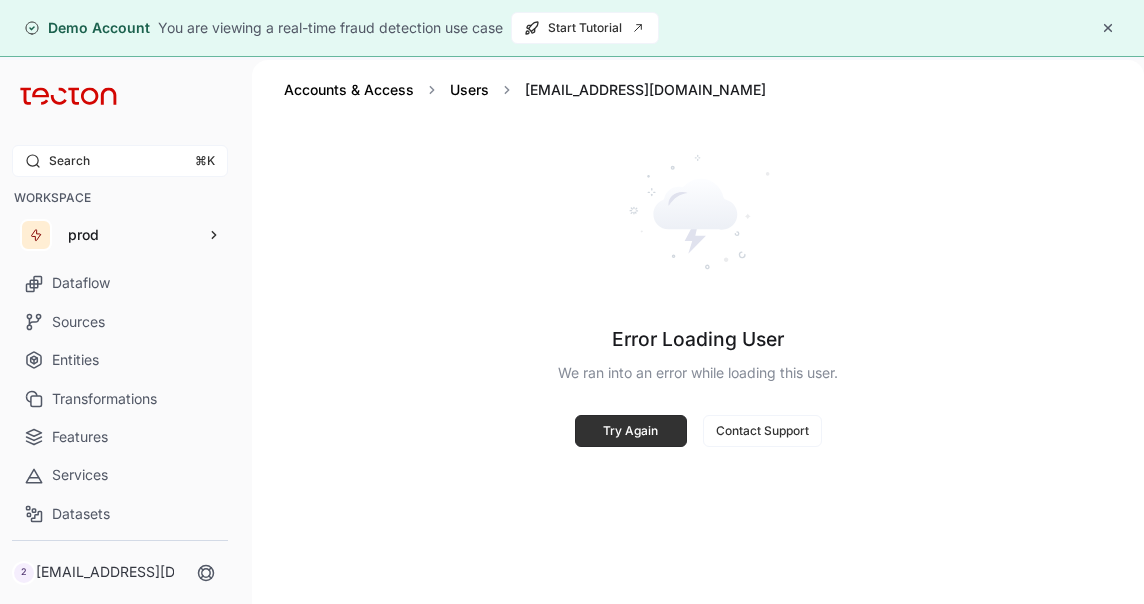 click on "Error Loading User We ran into an error while loading this user. Try Again Contact Support" at bounding box center [698, 400] 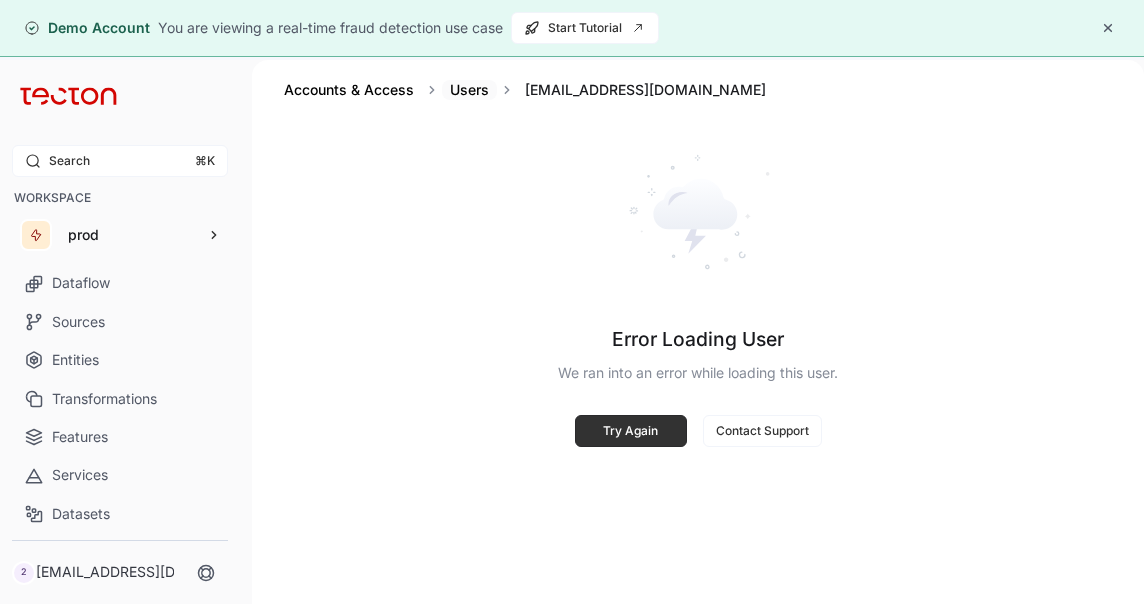 click on "Users" at bounding box center (469, 89) 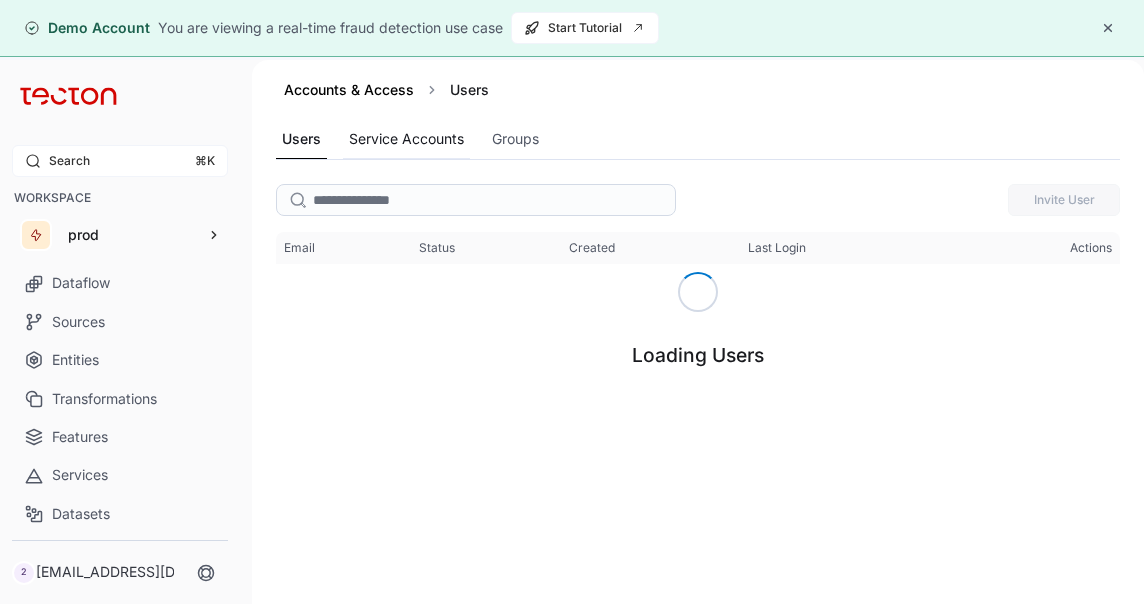 click on "Service Accounts" at bounding box center (406, 139) 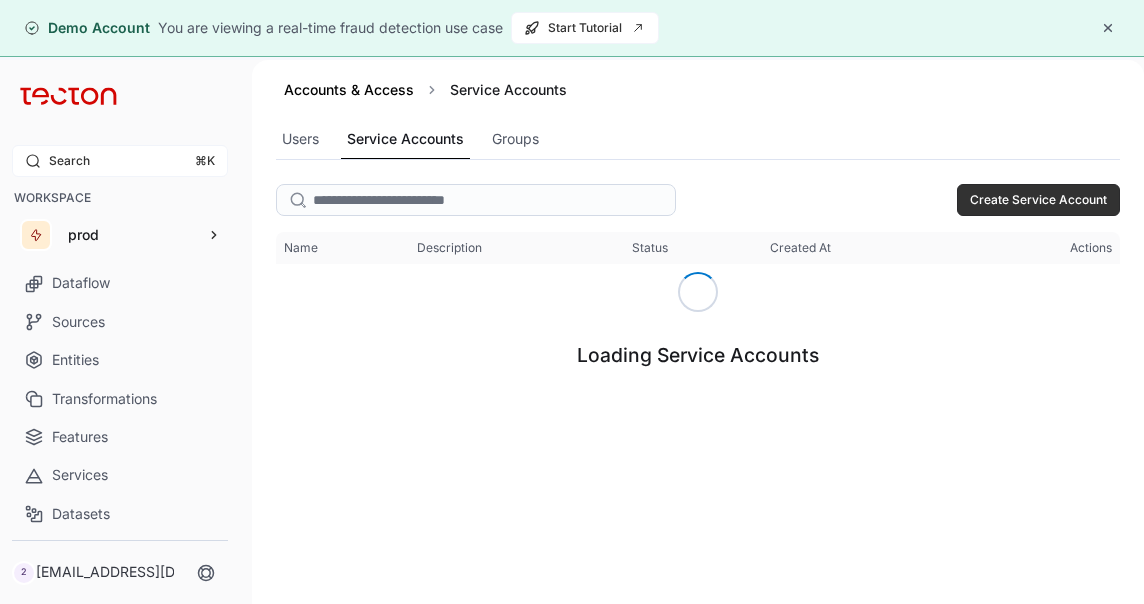 click on "Users Service Accounts Groups" at bounding box center [698, 140] 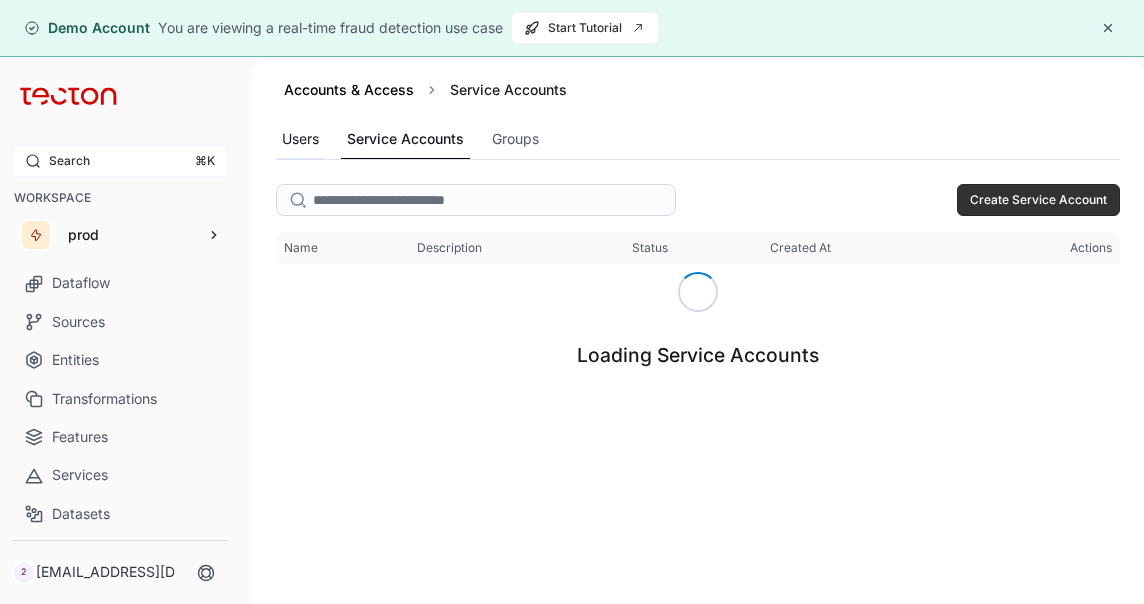 click on "Users" at bounding box center [300, 139] 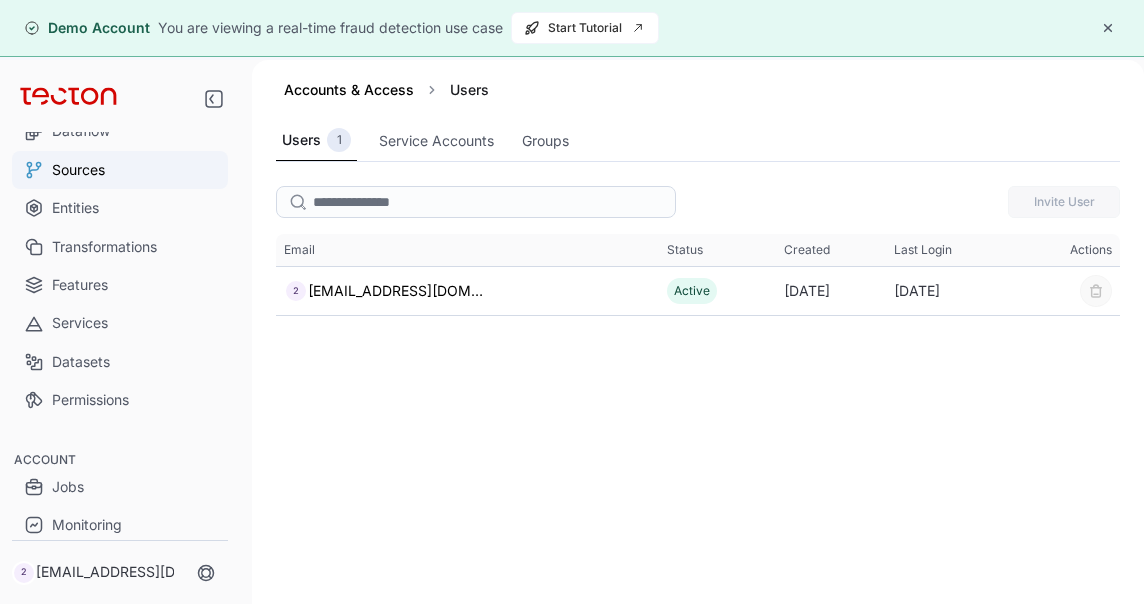 scroll, scrollTop: 225, scrollLeft: 0, axis: vertical 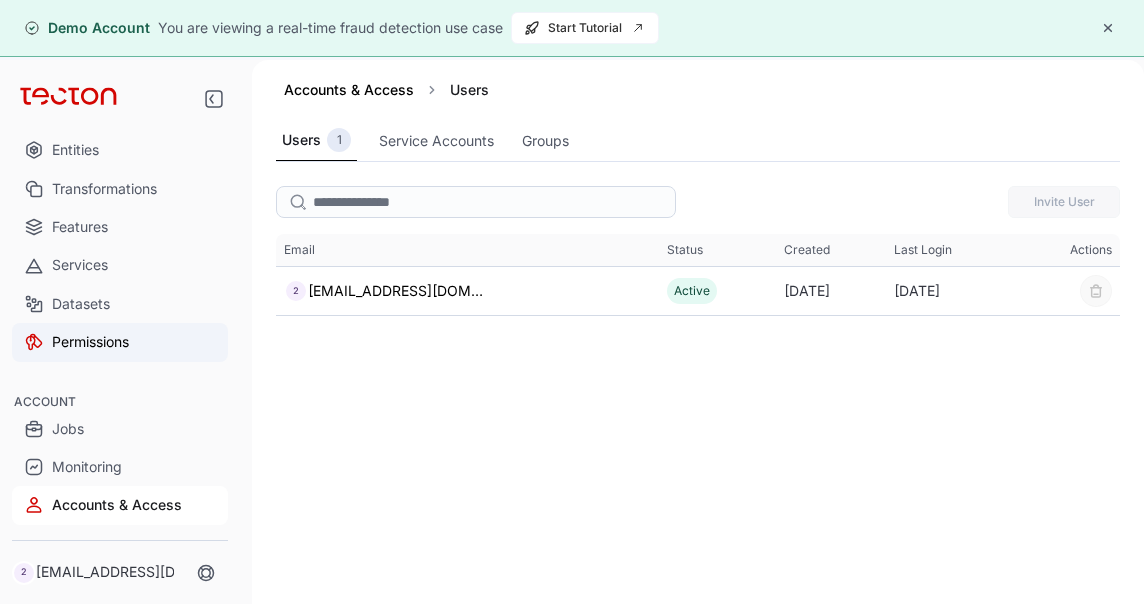 click on "Permissions" at bounding box center (120, 342) 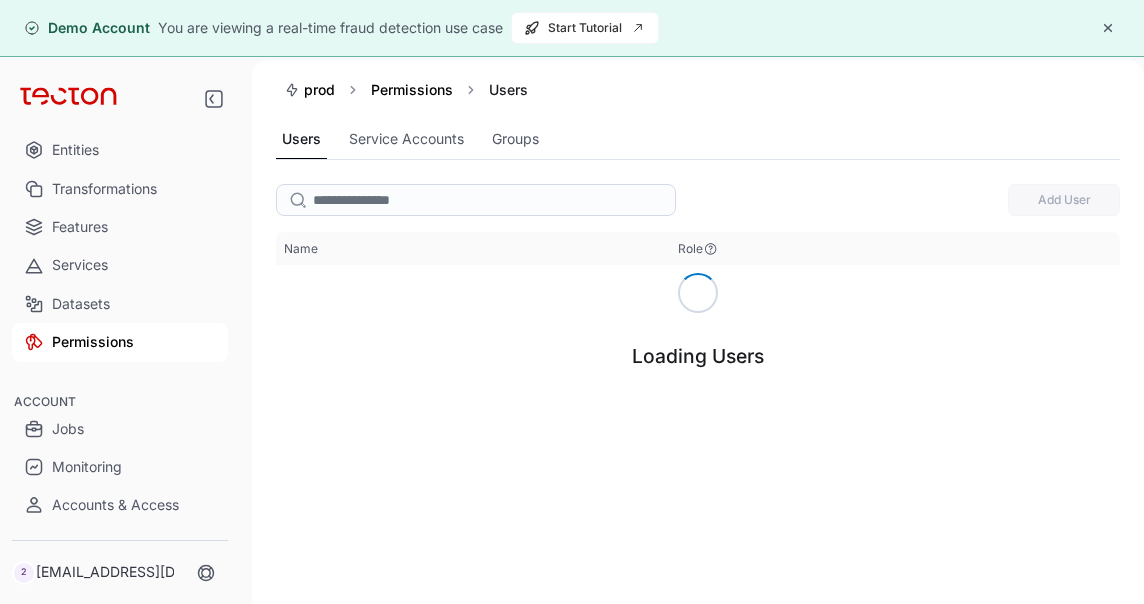 click on "Permissions" at bounding box center (120, 342) 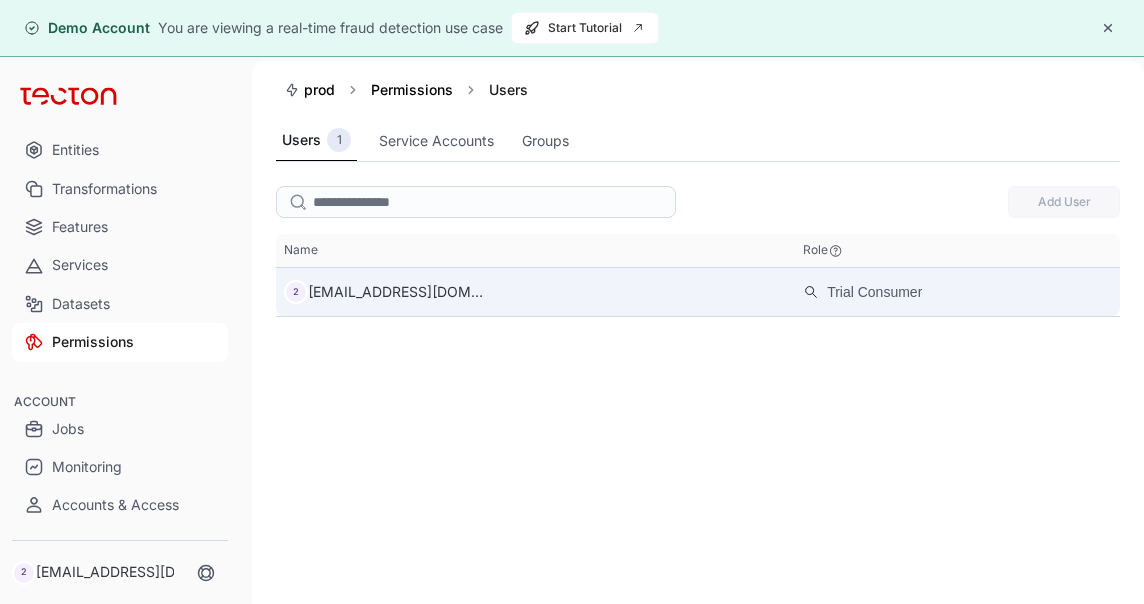 click on "2 2023cs0559@svce.ac.in" at bounding box center [535, 292] 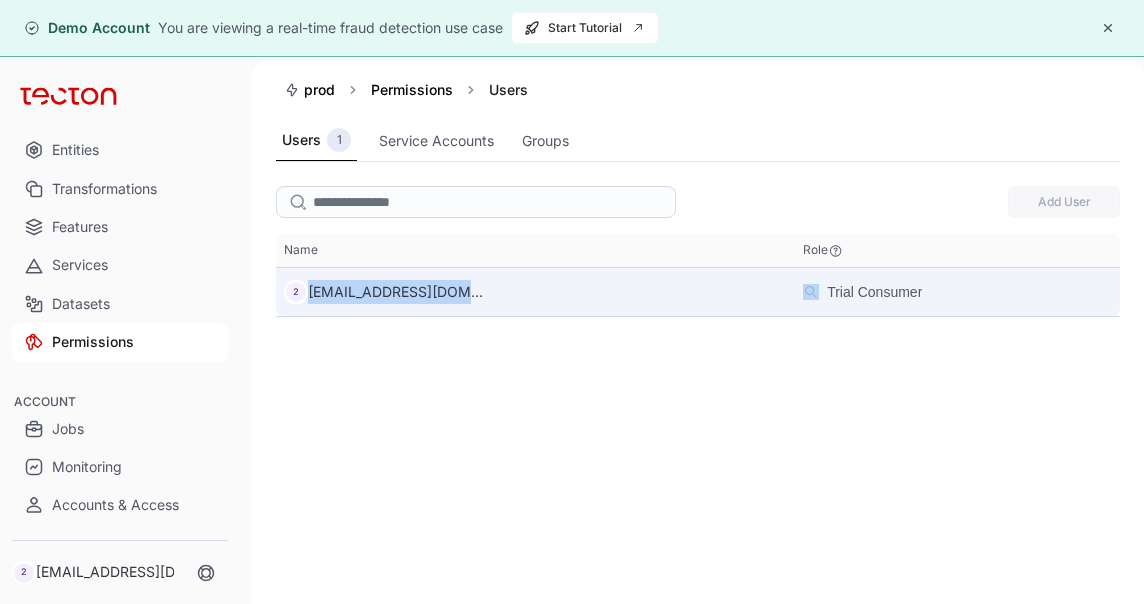 click on "2 2023cs0559@svce.ac.in" at bounding box center (535, 292) 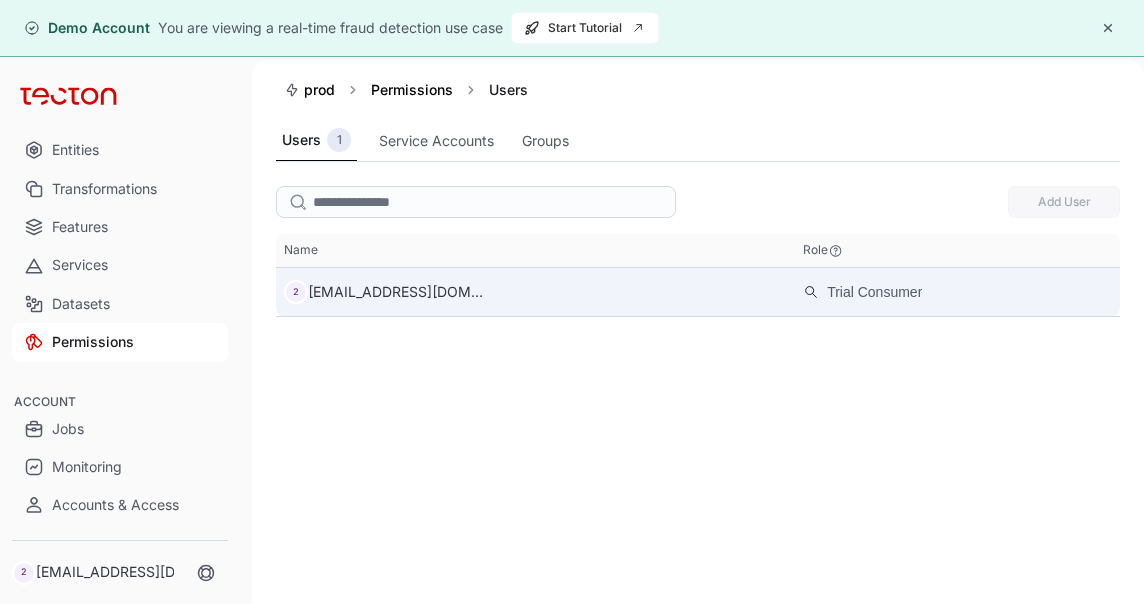 click on "2 2023cs0559@svce.ac.in" at bounding box center (535, 292) 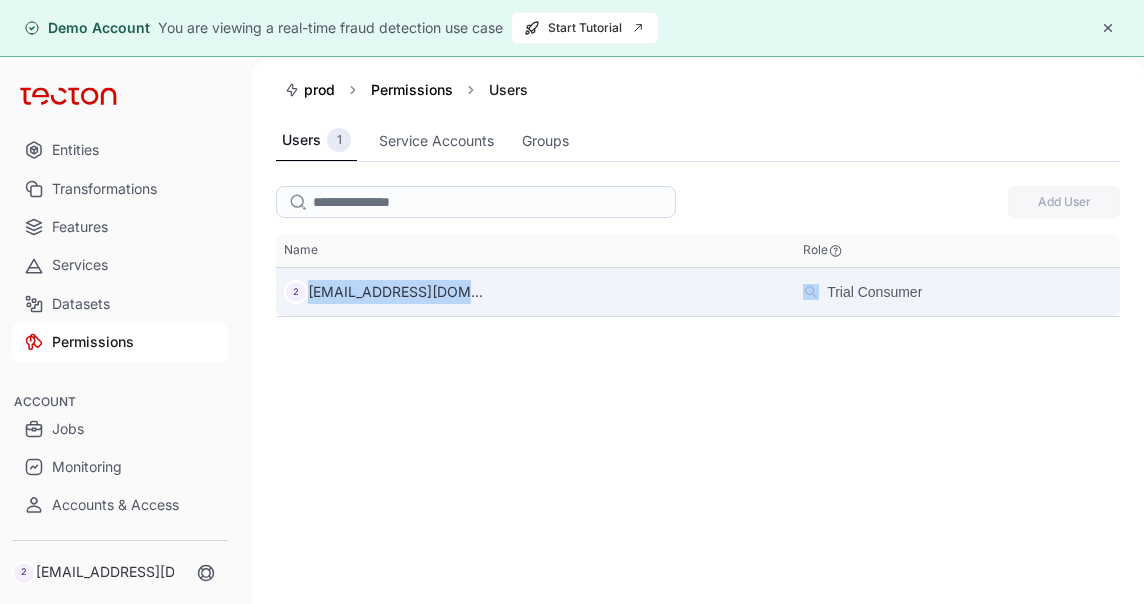 click on "2 2023cs0559@svce.ac.in" at bounding box center (535, 292) 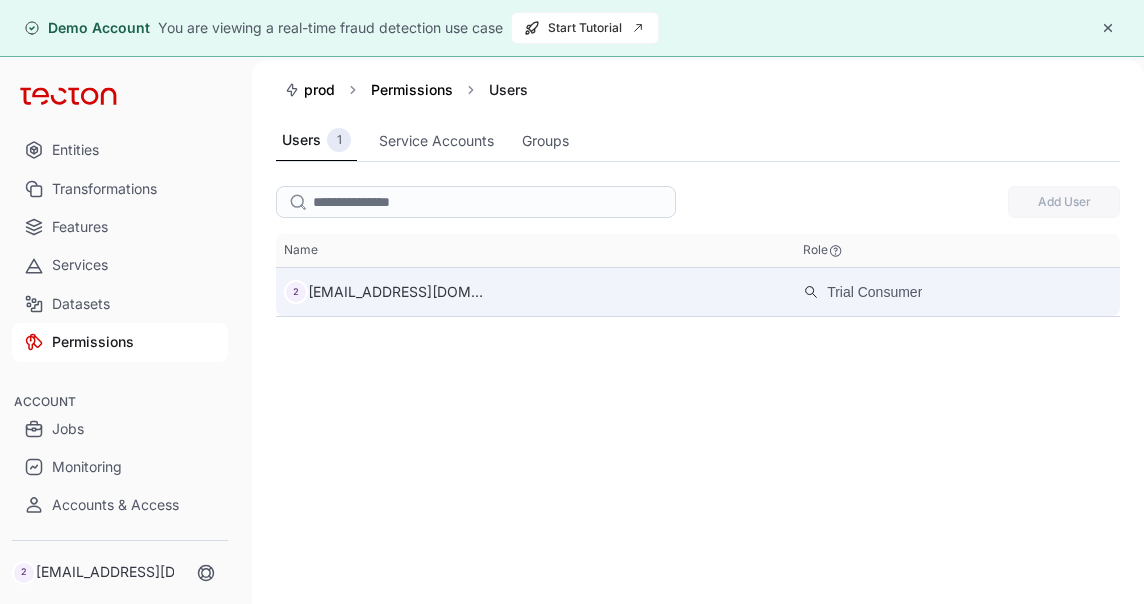 click on "Trial Consumer" at bounding box center (957, 292) 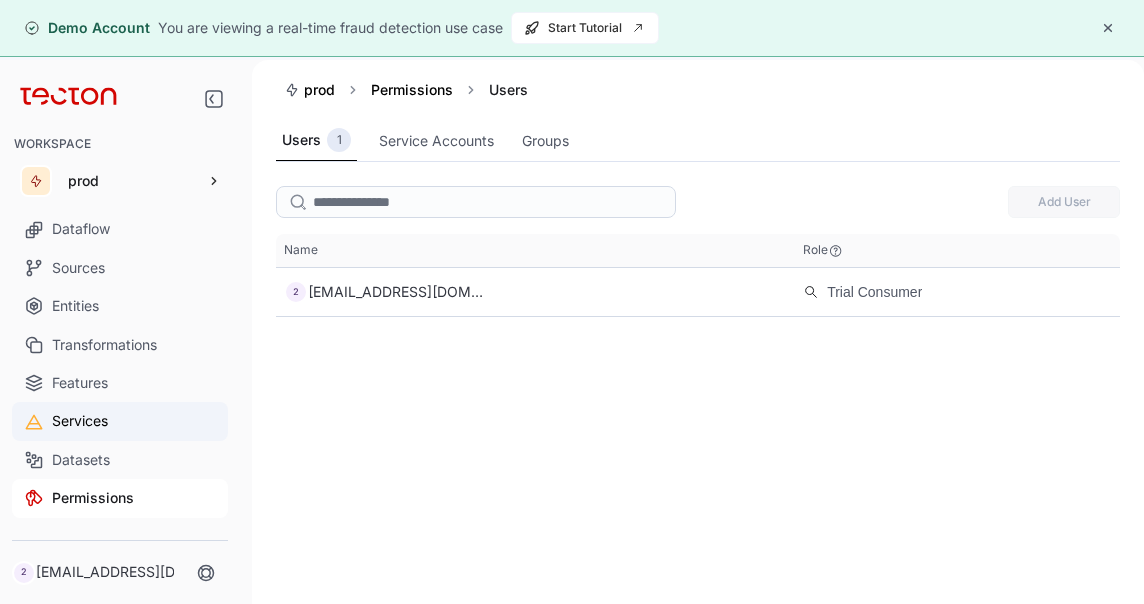 scroll, scrollTop: 0, scrollLeft: 0, axis: both 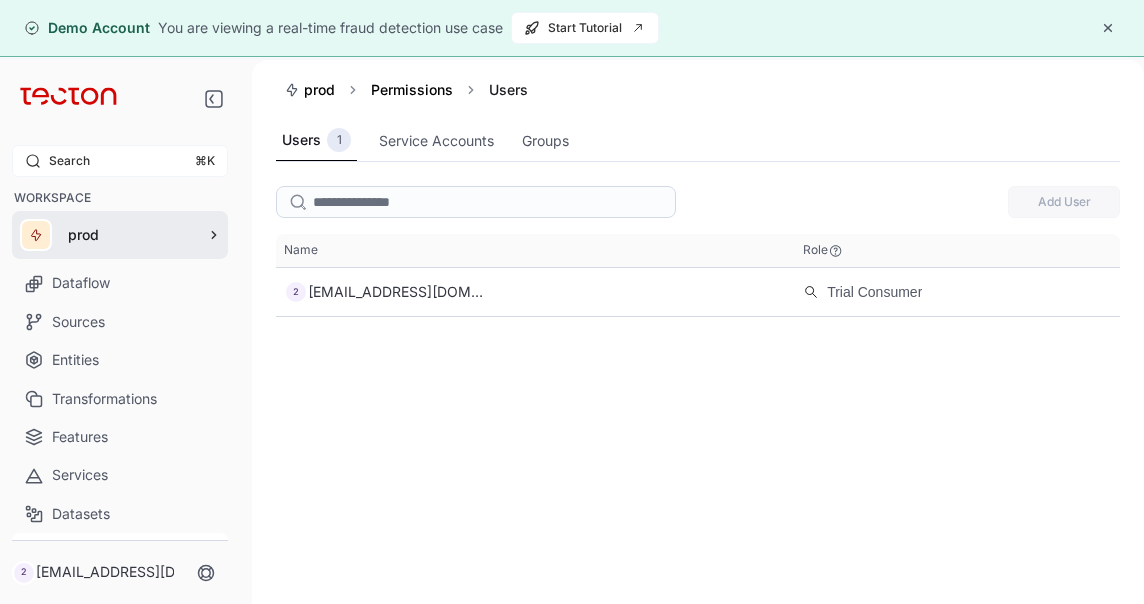 click on "prod" at bounding box center (130, 235) 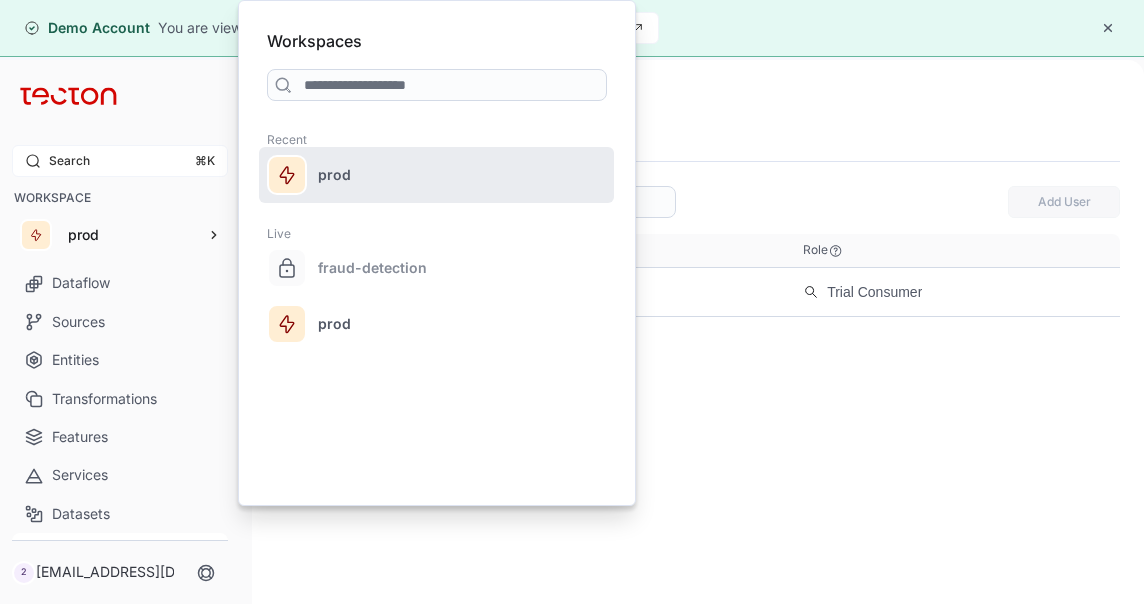 click 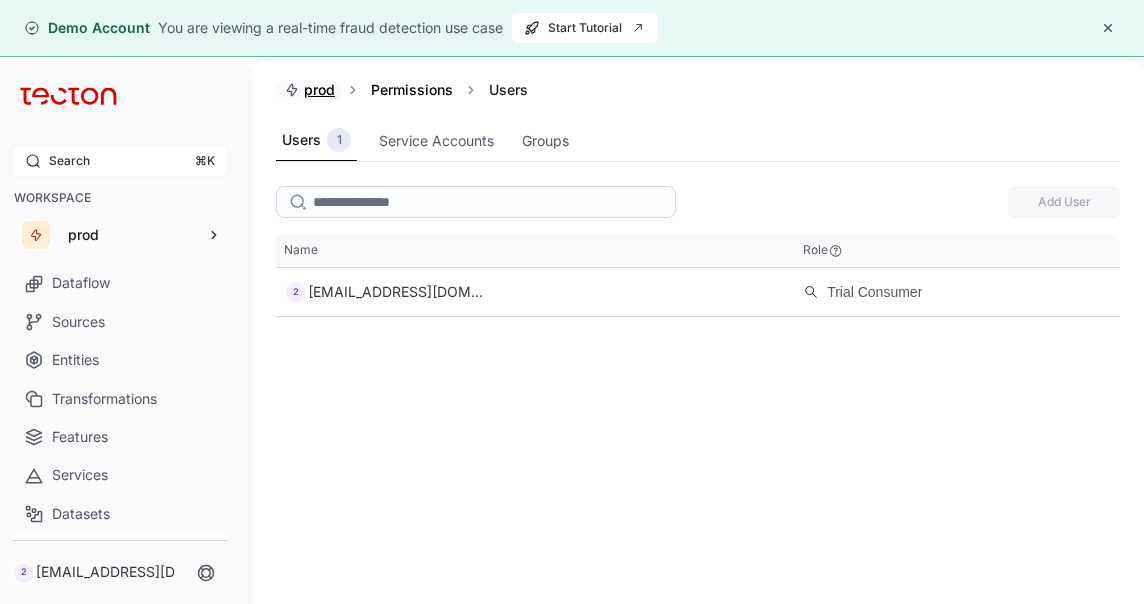 click on "prod" at bounding box center [319, 90] 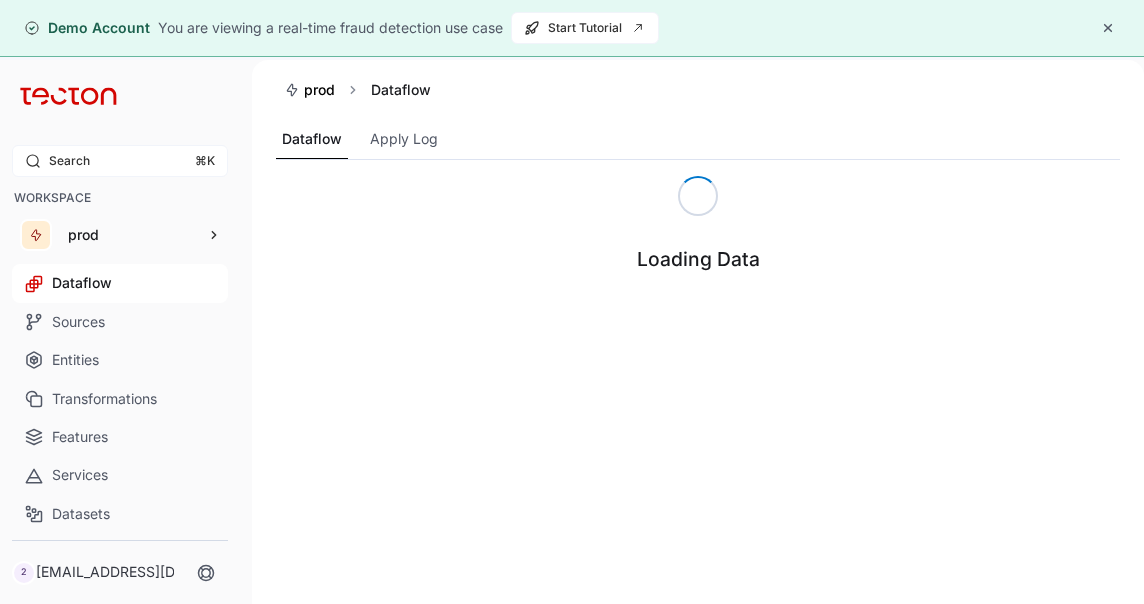 scroll, scrollTop: 0, scrollLeft: 0, axis: both 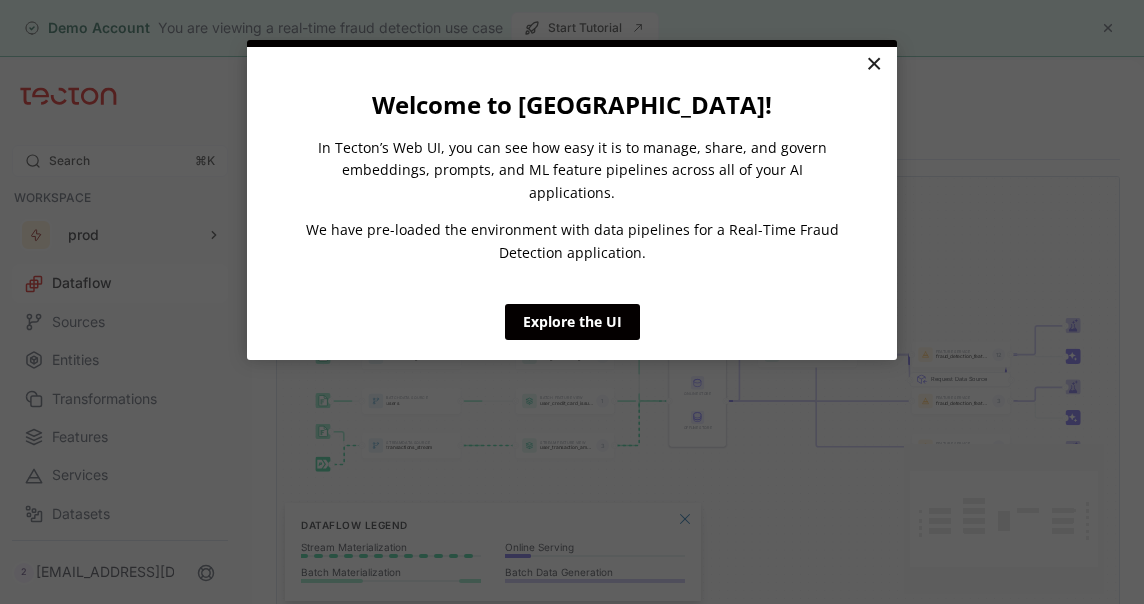 click on "×" at bounding box center (873, 65) 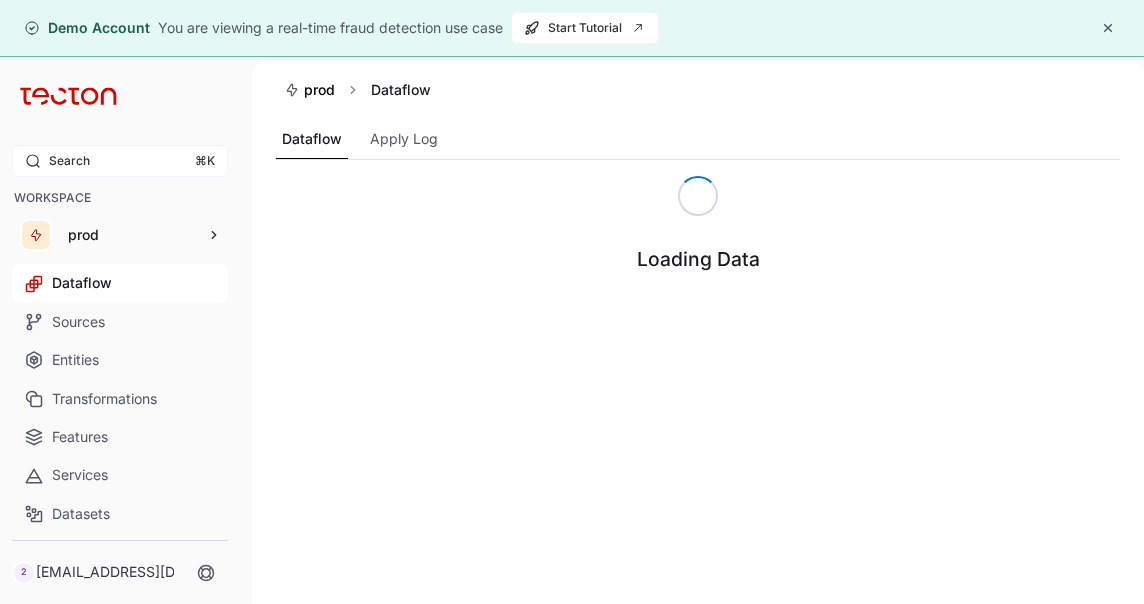 scroll, scrollTop: 0, scrollLeft: 0, axis: both 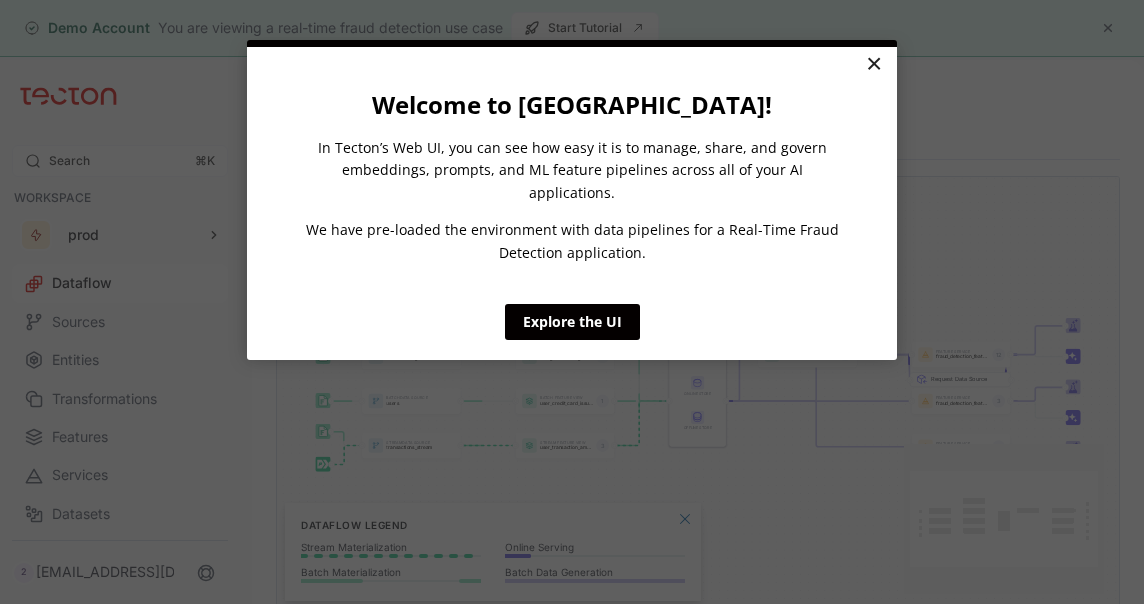 click on "×" at bounding box center (873, 65) 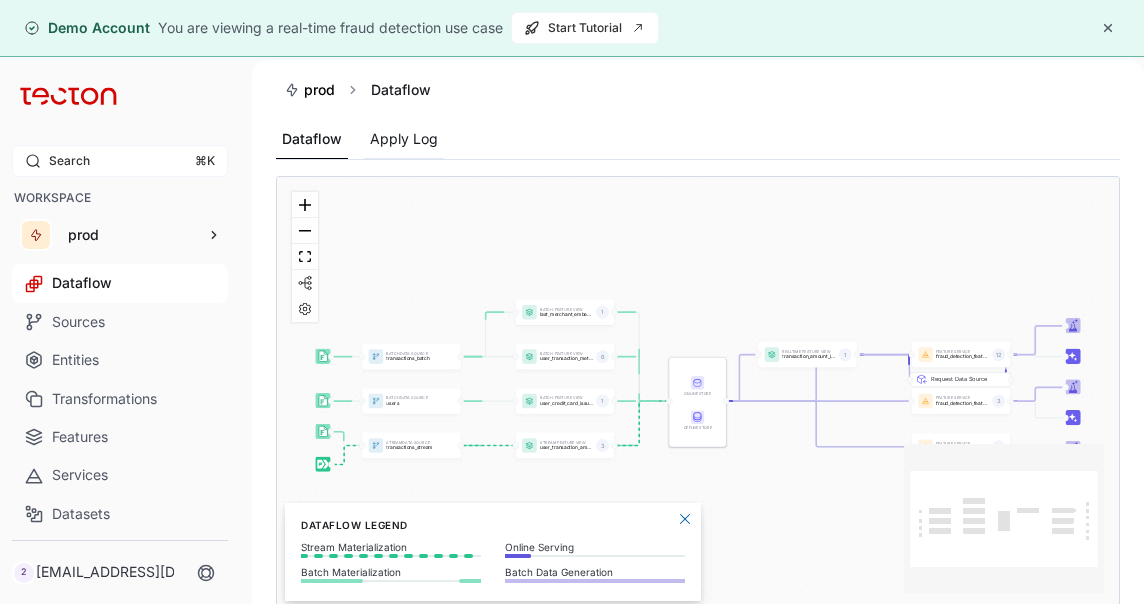 click on "Apply Log" at bounding box center [404, 139] 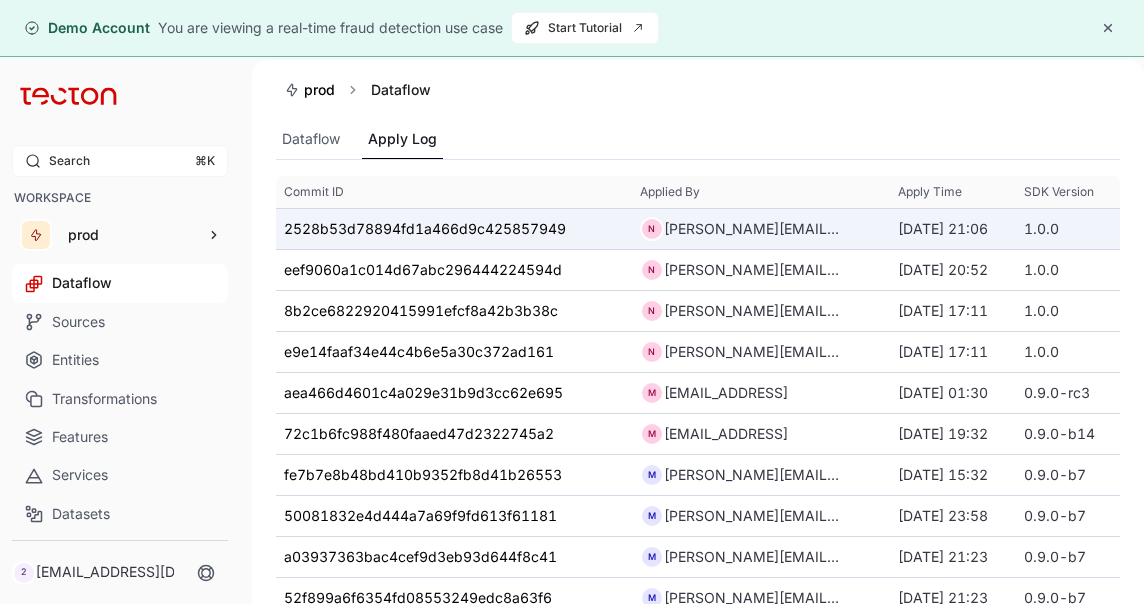 click on "[PERSON_NAME][EMAIL_ADDRESS]" at bounding box center [752, 229] 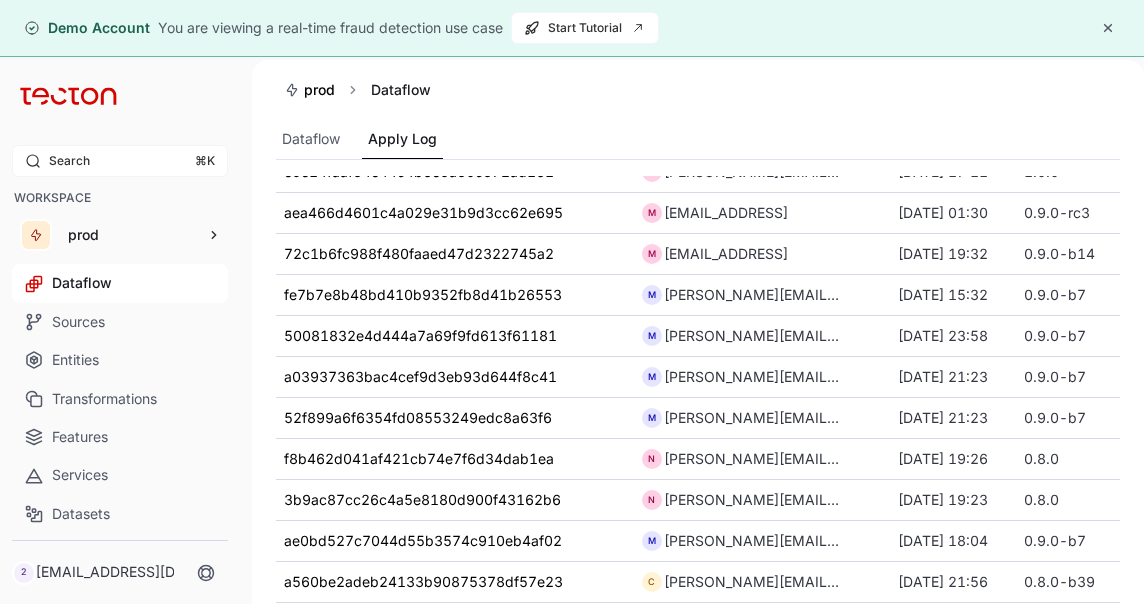 scroll, scrollTop: 0, scrollLeft: 0, axis: both 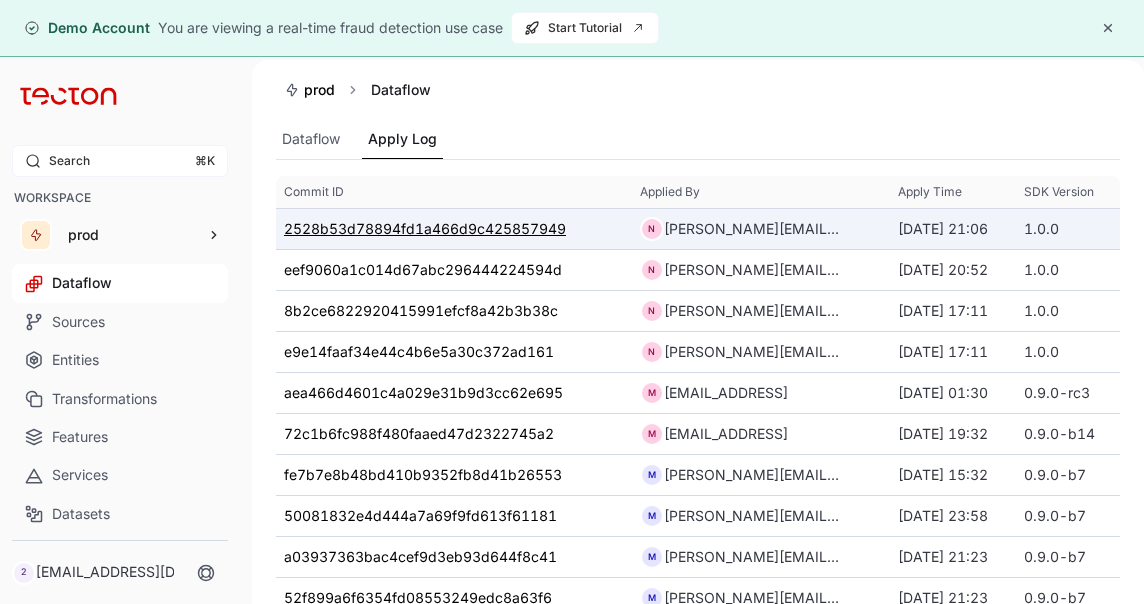 click on "2528b53d78894fd1a466d9c425857949" at bounding box center (425, 229) 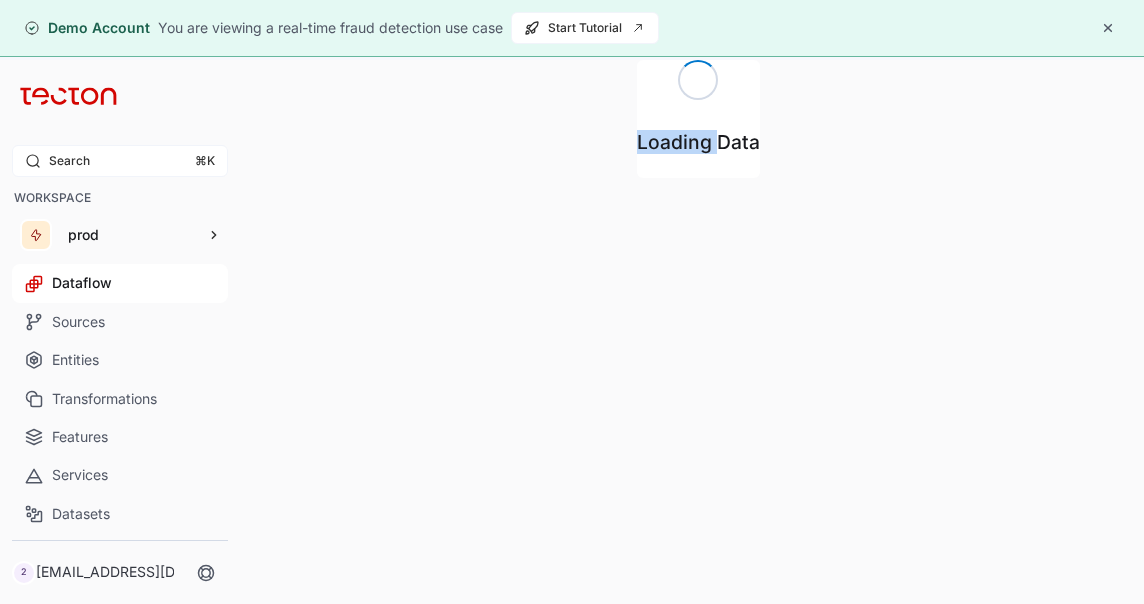 click on "Loading Data" at bounding box center (698, 362) 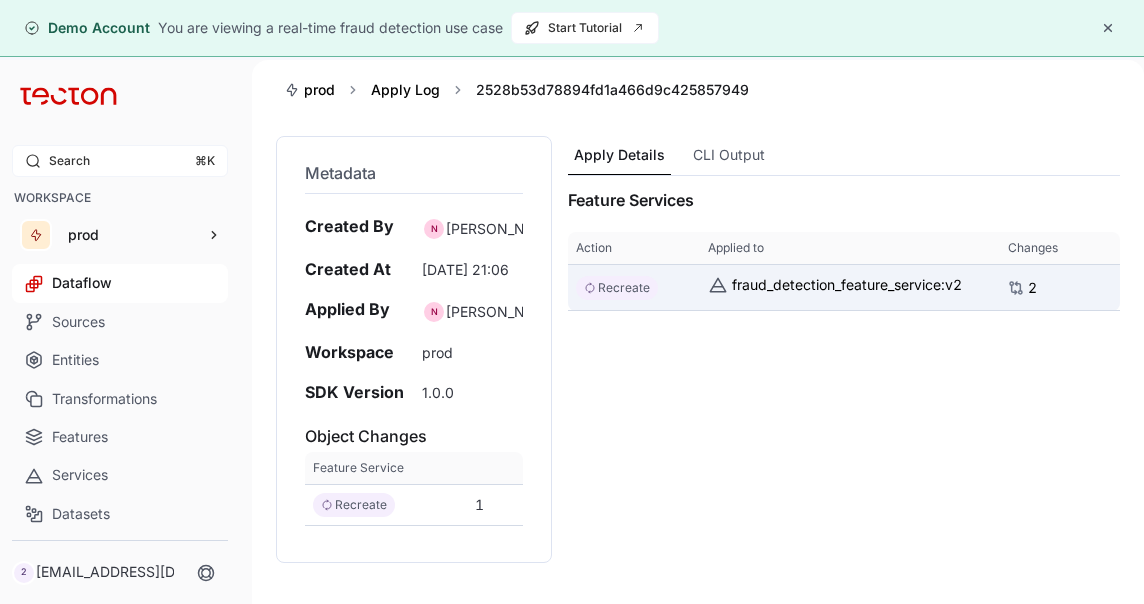 click on "fraud_detection_feature_service:v2" at bounding box center (850, 287) 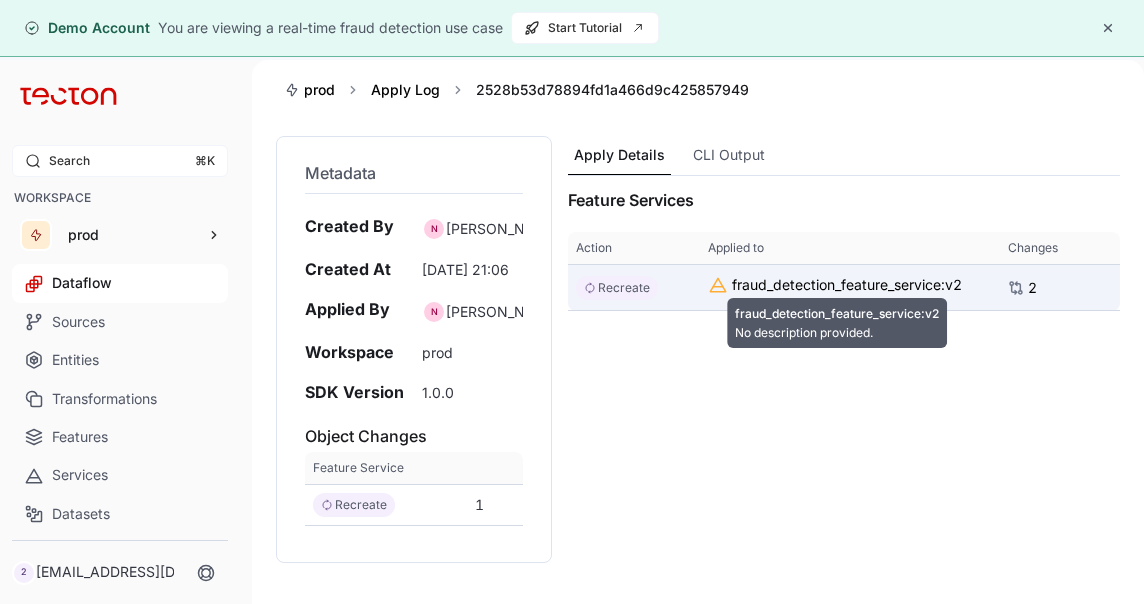 click on "fraud_detection_feature_service:v2" at bounding box center [847, 285] 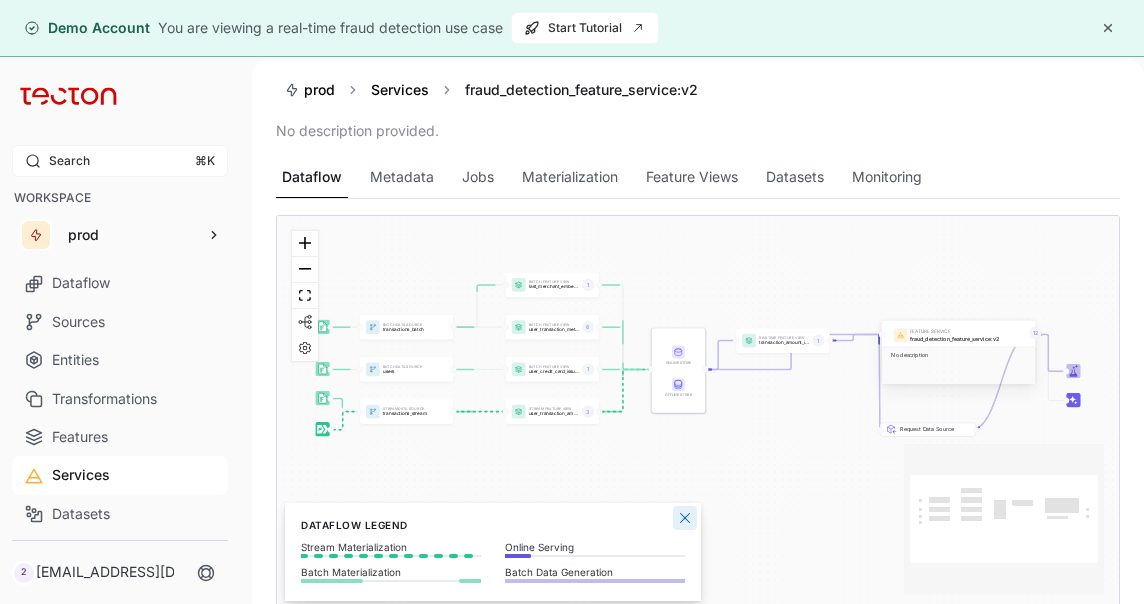 click at bounding box center [685, 518] 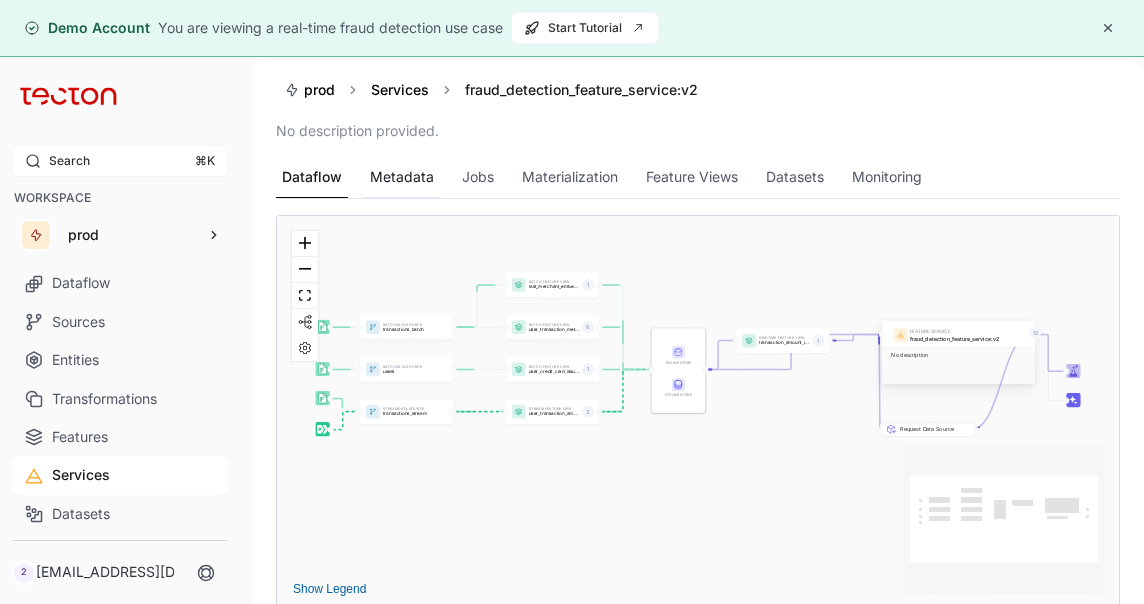 click on "Metadata" at bounding box center (402, 177) 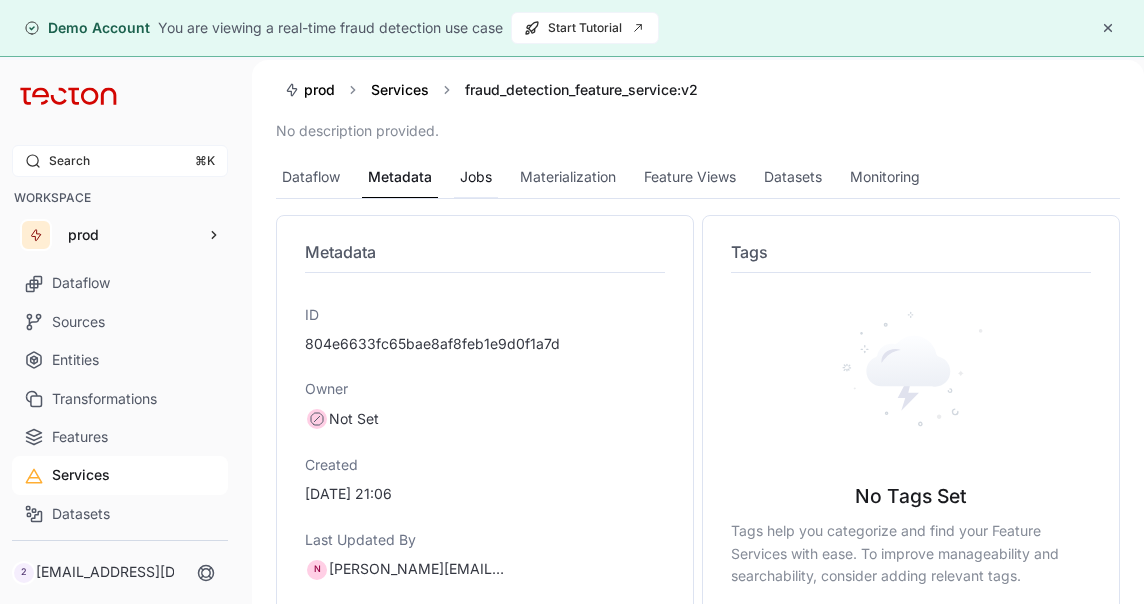 click on "Jobs" at bounding box center [476, 177] 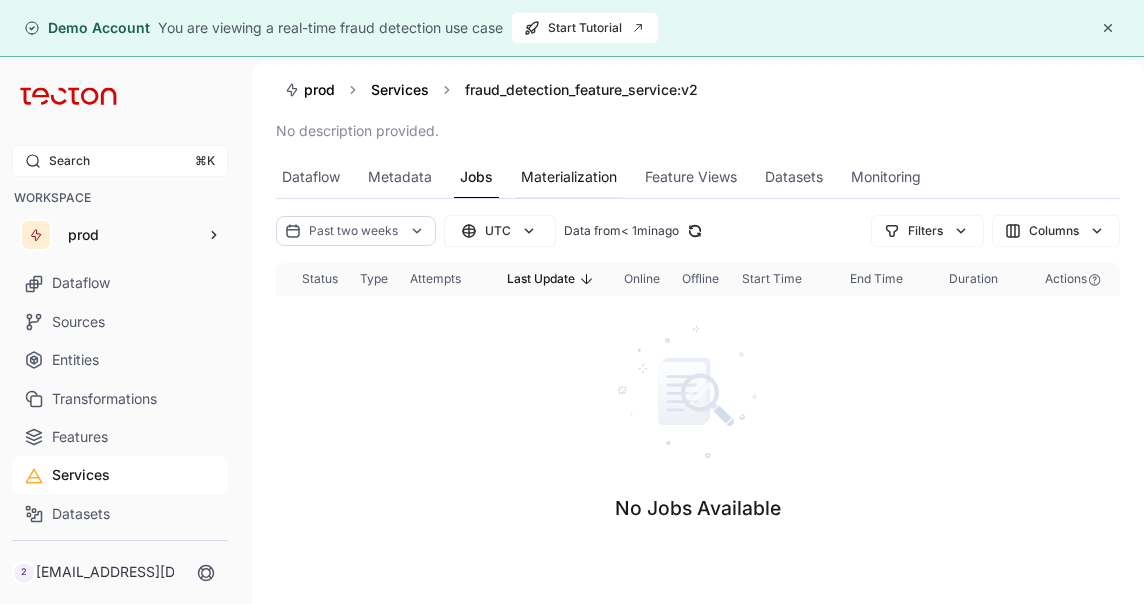 click on "Materialization" at bounding box center (569, 177) 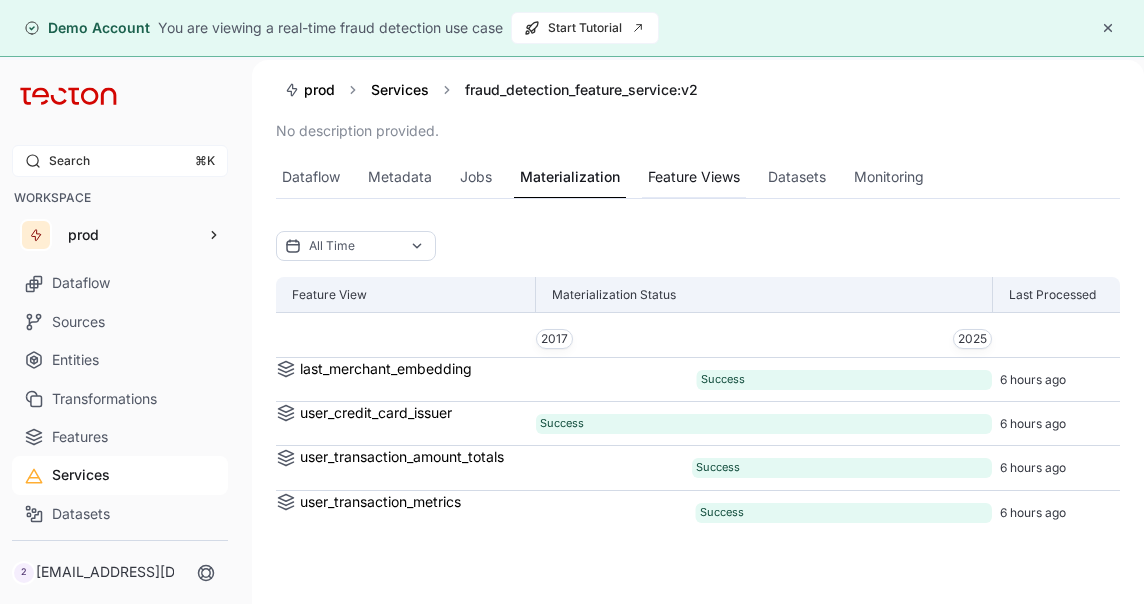 click on "Feature Views" at bounding box center (694, 177) 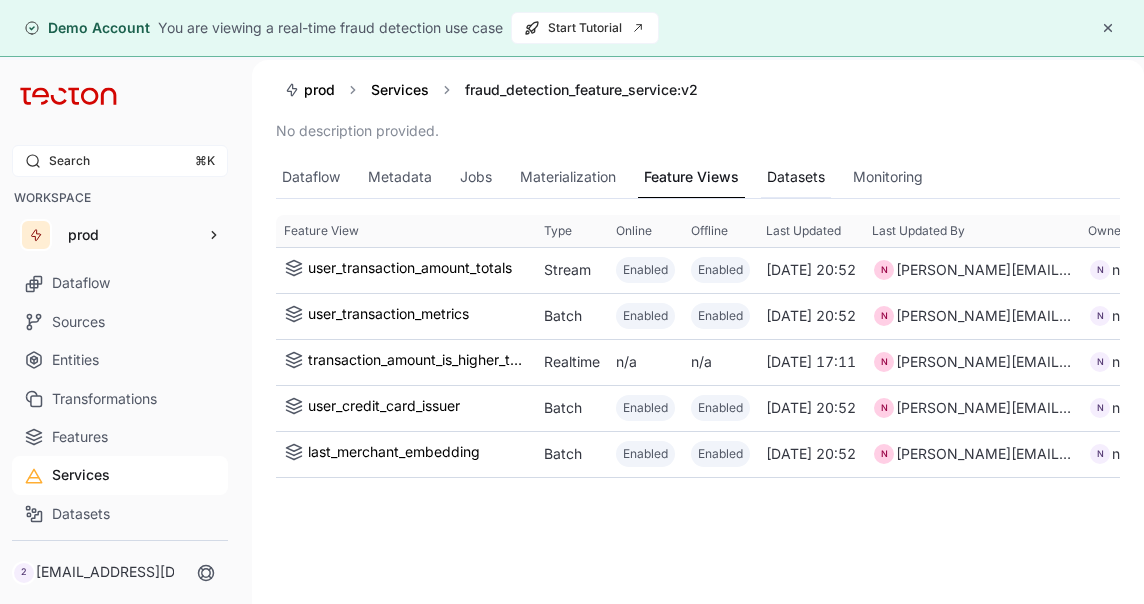 click on "Datasets" at bounding box center [796, 177] 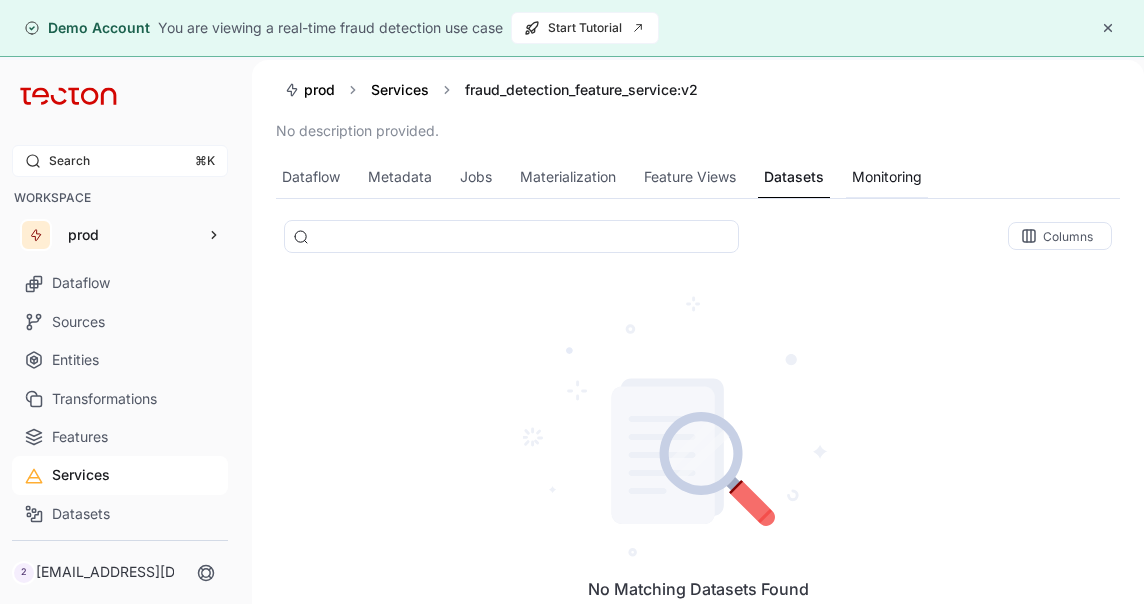 click on "Monitoring" at bounding box center [887, 177] 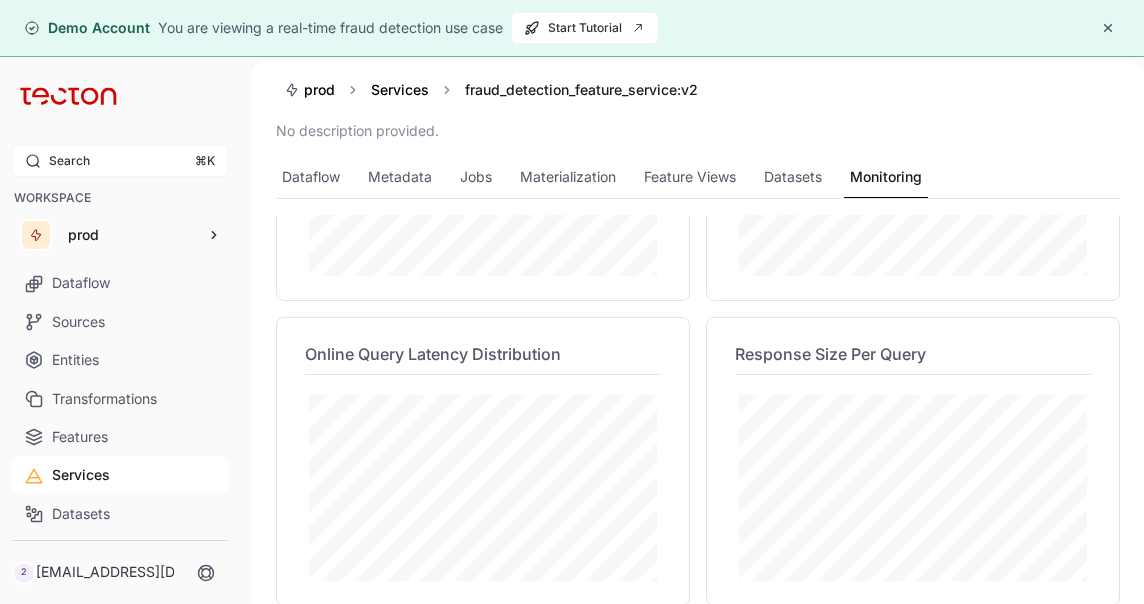 scroll, scrollTop: 0, scrollLeft: 0, axis: both 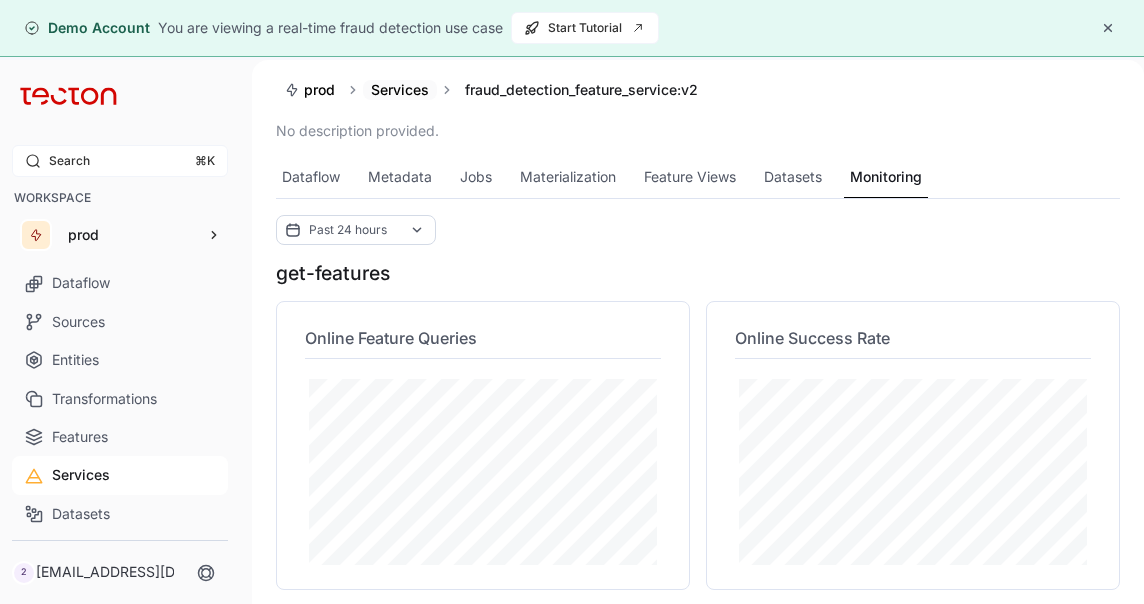 click on "Services" at bounding box center [400, 89] 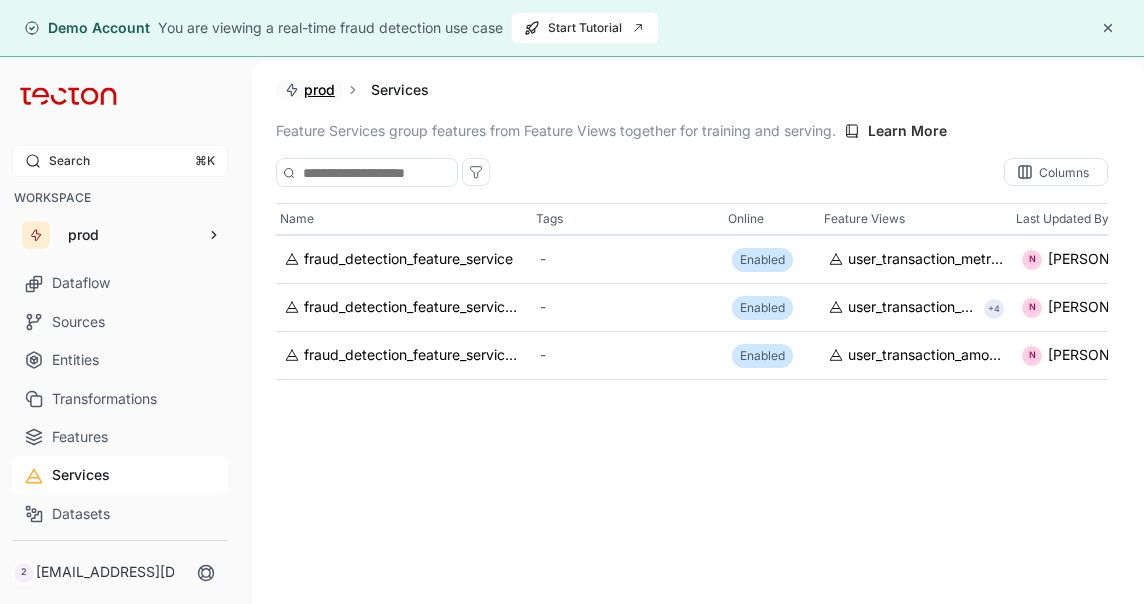 click on "prod" at bounding box center (319, 90) 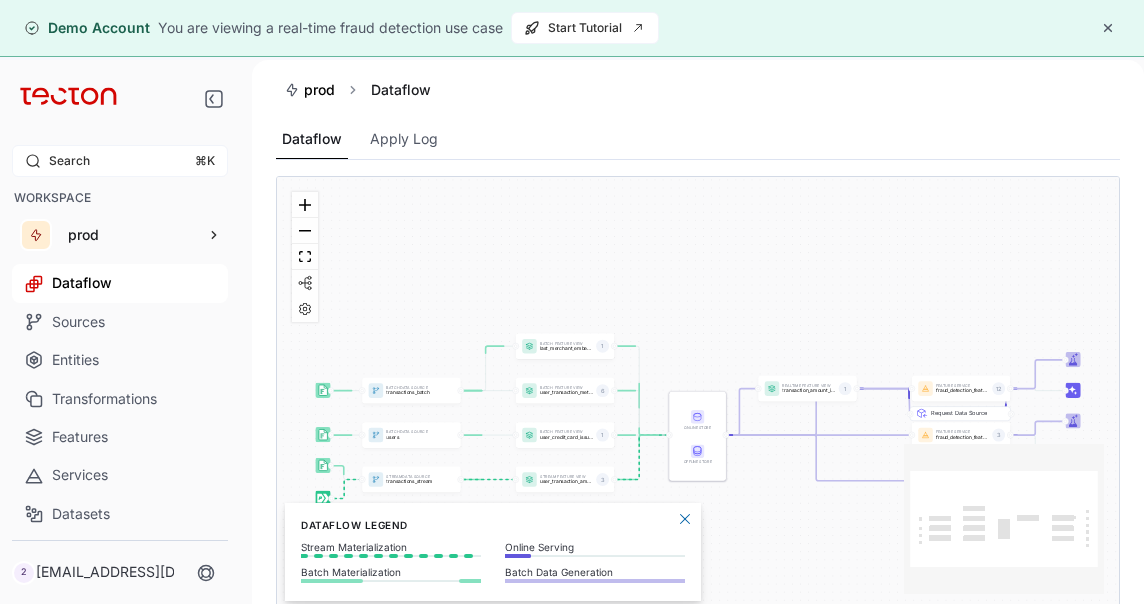 click on "Dataflow" at bounding box center [120, 283] 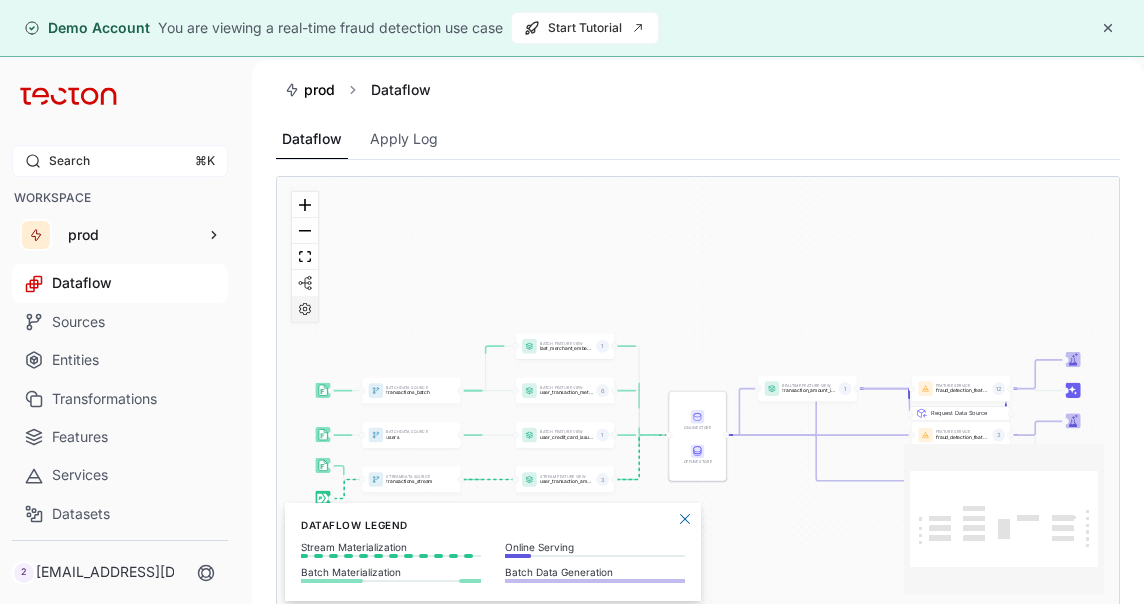 click at bounding box center (305, 309) 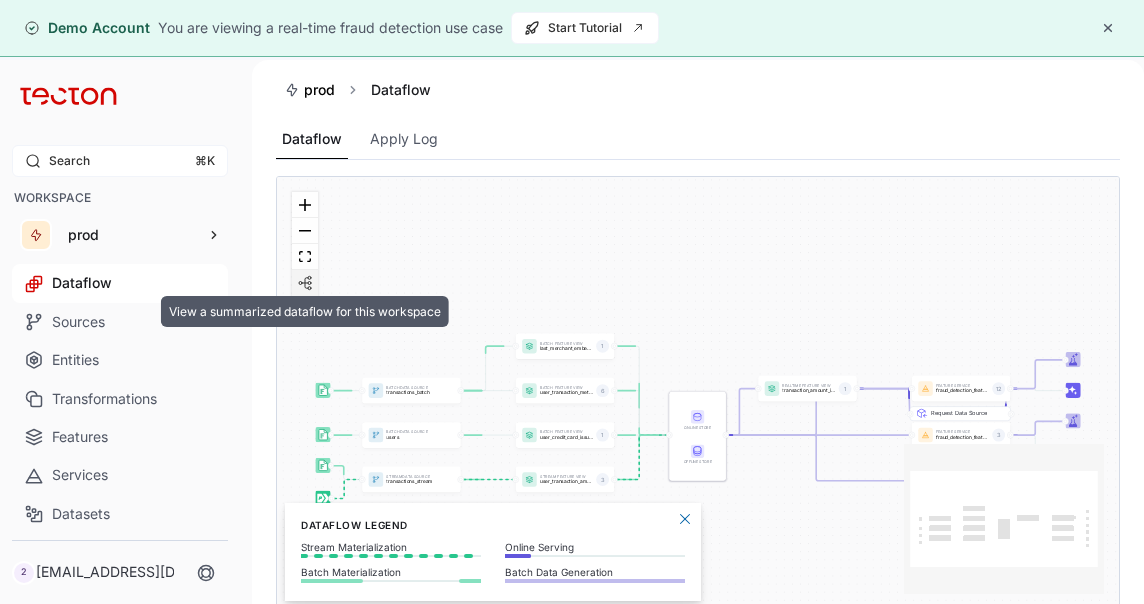 click at bounding box center [305, 283] 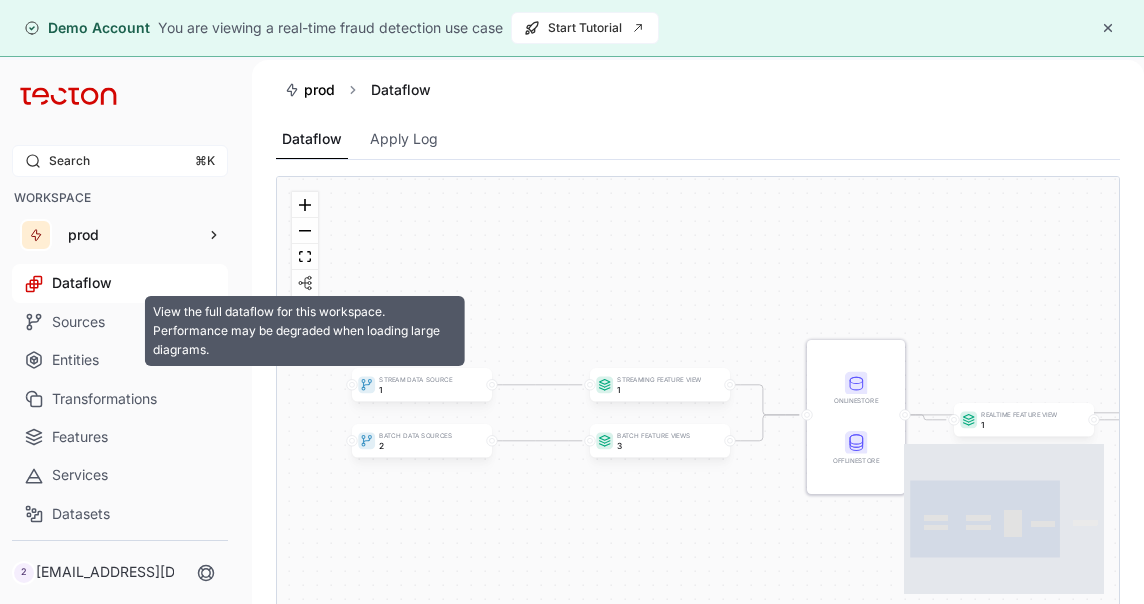 click at bounding box center [305, 283] 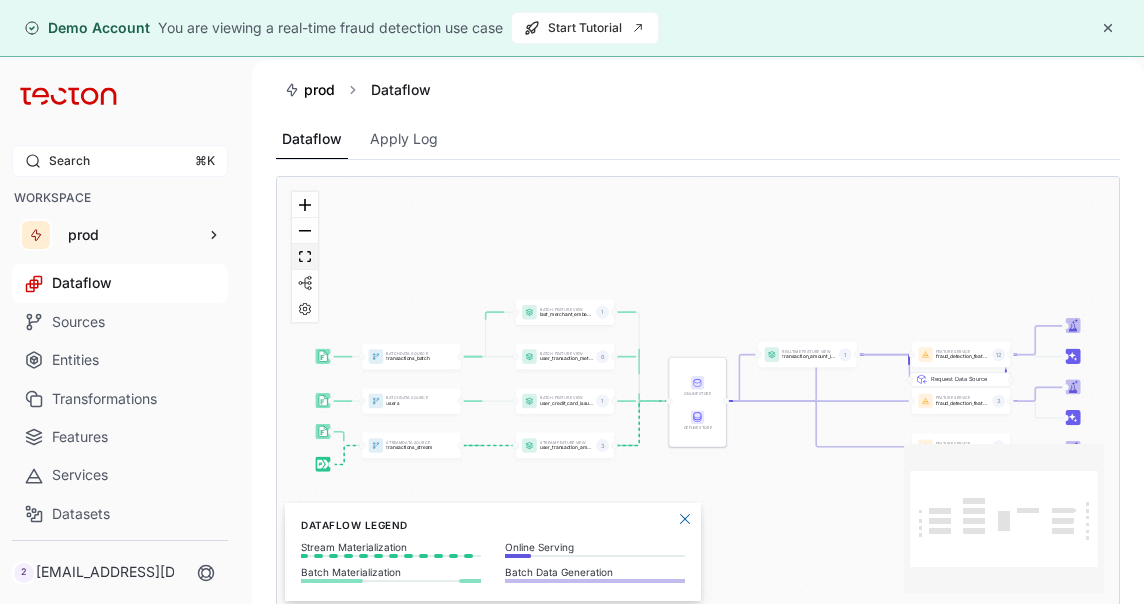 click at bounding box center [305, 257] 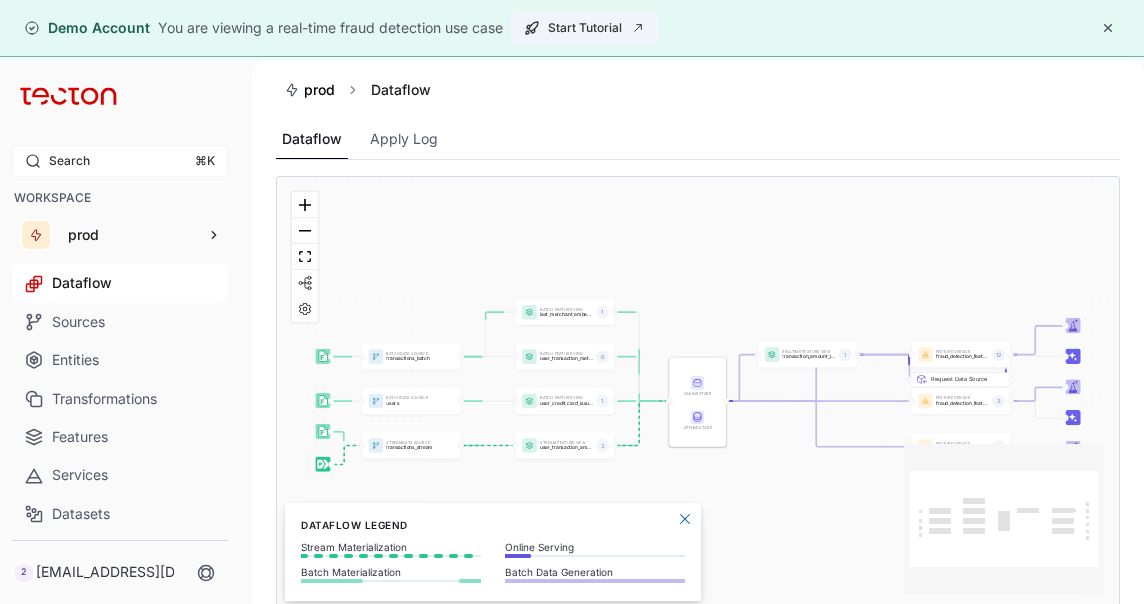 click on "Start Tutorial" at bounding box center (585, 28) 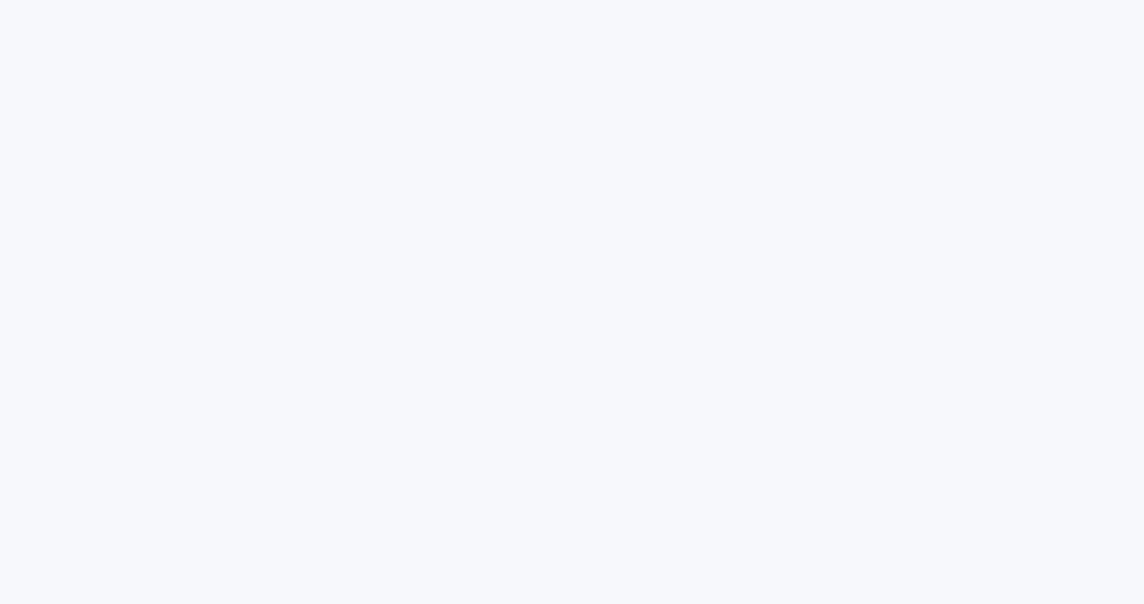 scroll, scrollTop: 0, scrollLeft: 0, axis: both 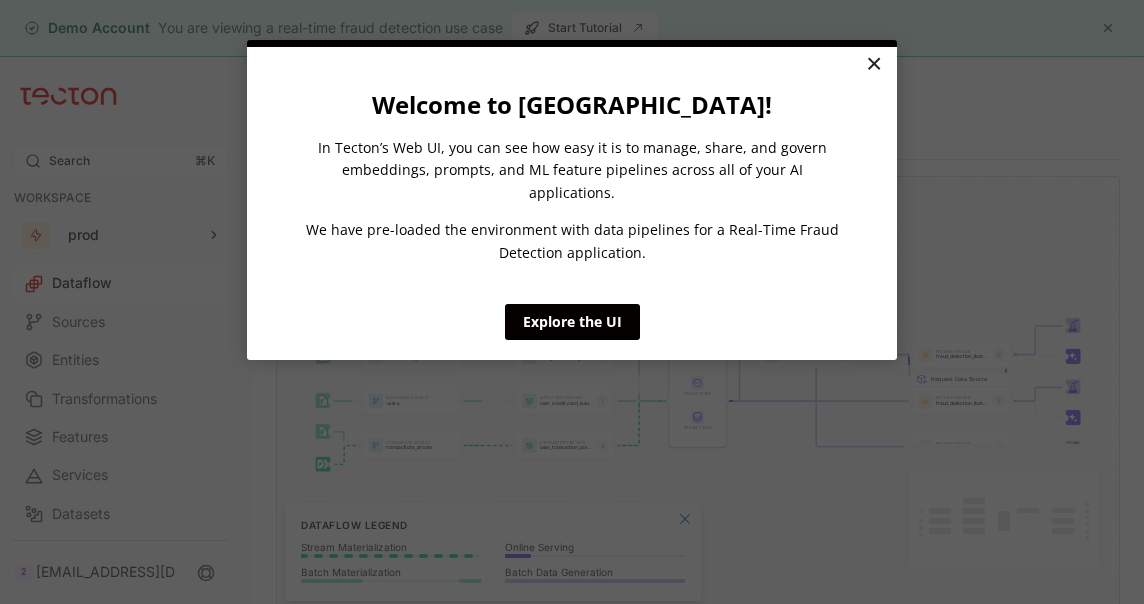 click on "×" at bounding box center (873, 65) 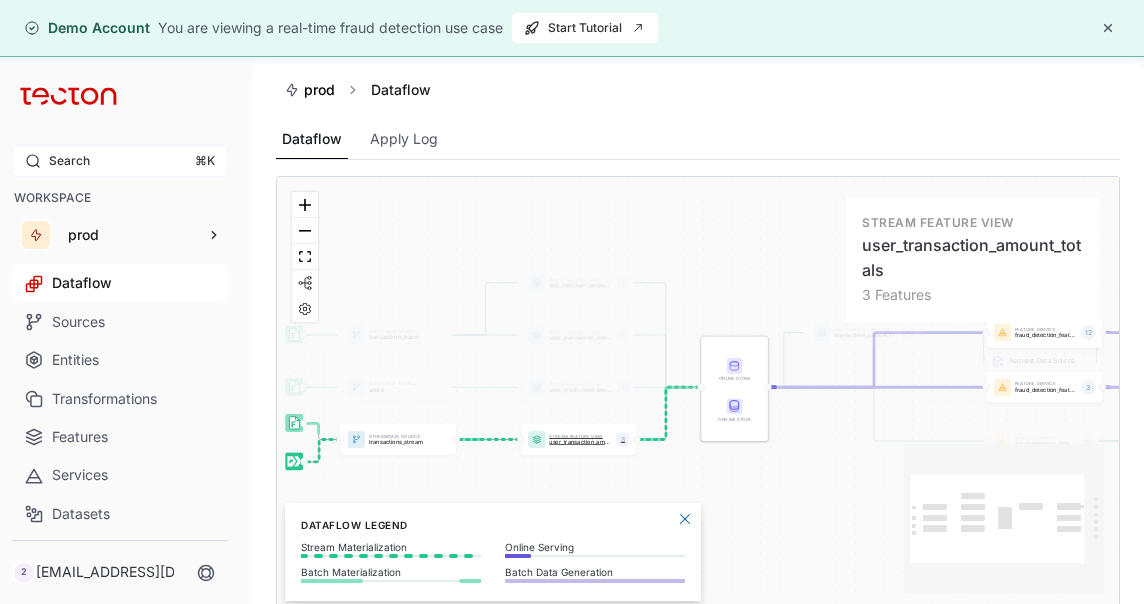 click on "user_transaction_amount_totals" at bounding box center (580, 442) 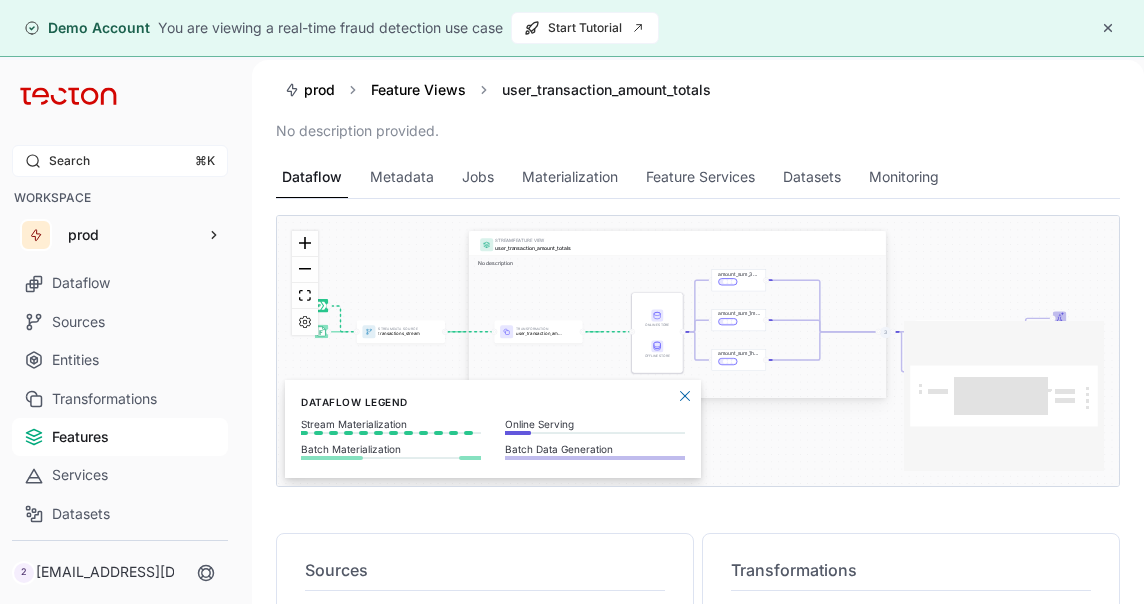 scroll, scrollTop: 318, scrollLeft: 0, axis: vertical 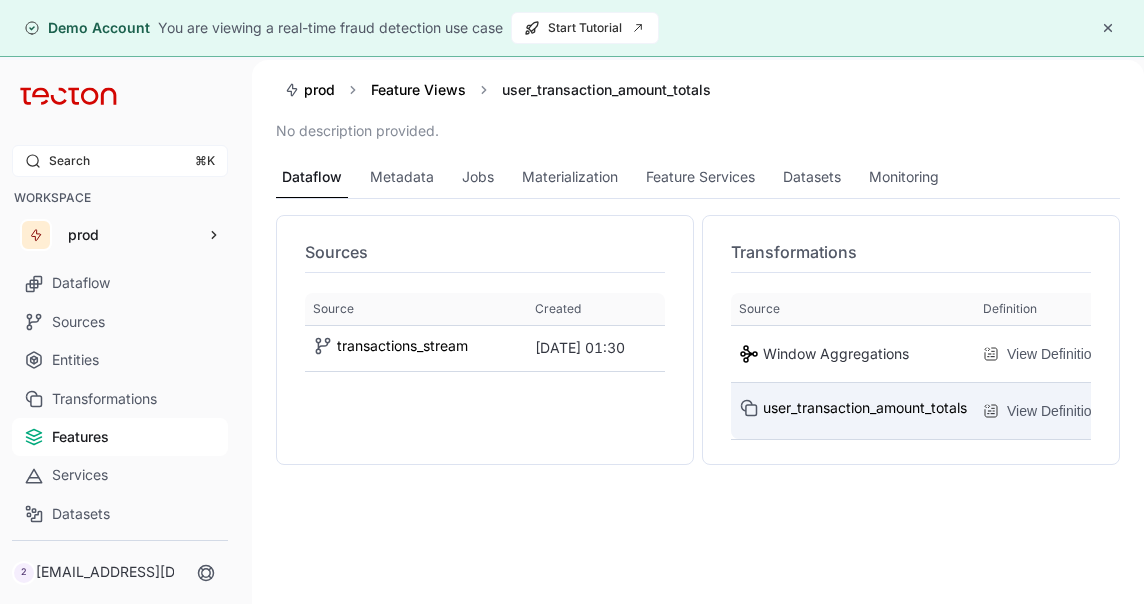click on "user_transaction_amount_totals" at bounding box center [853, 410] 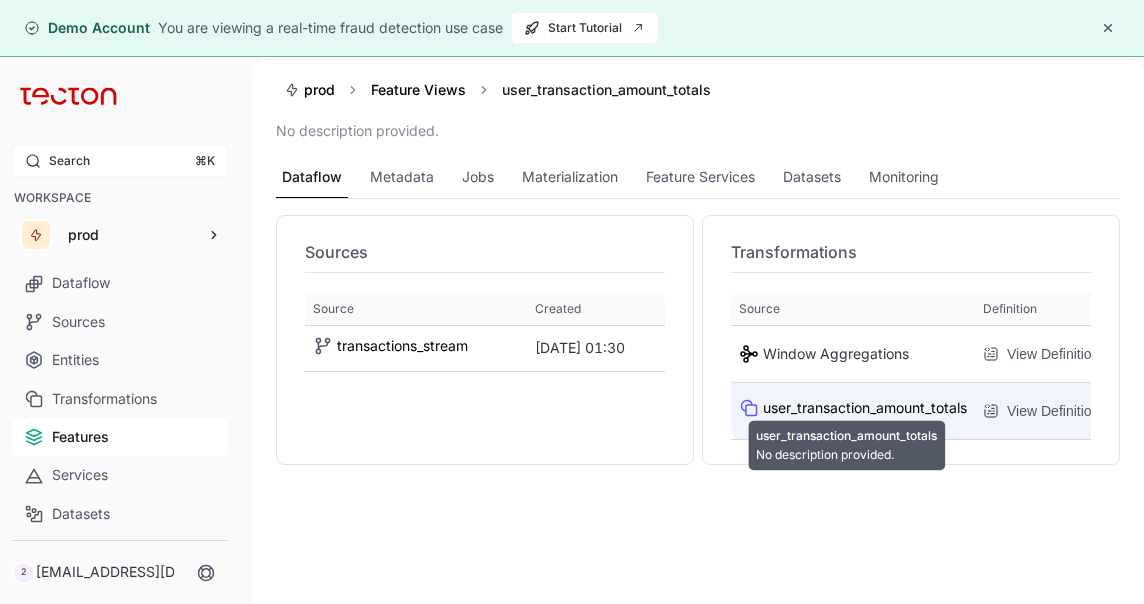 click on "user_transaction_amount_totals" at bounding box center [865, 408] 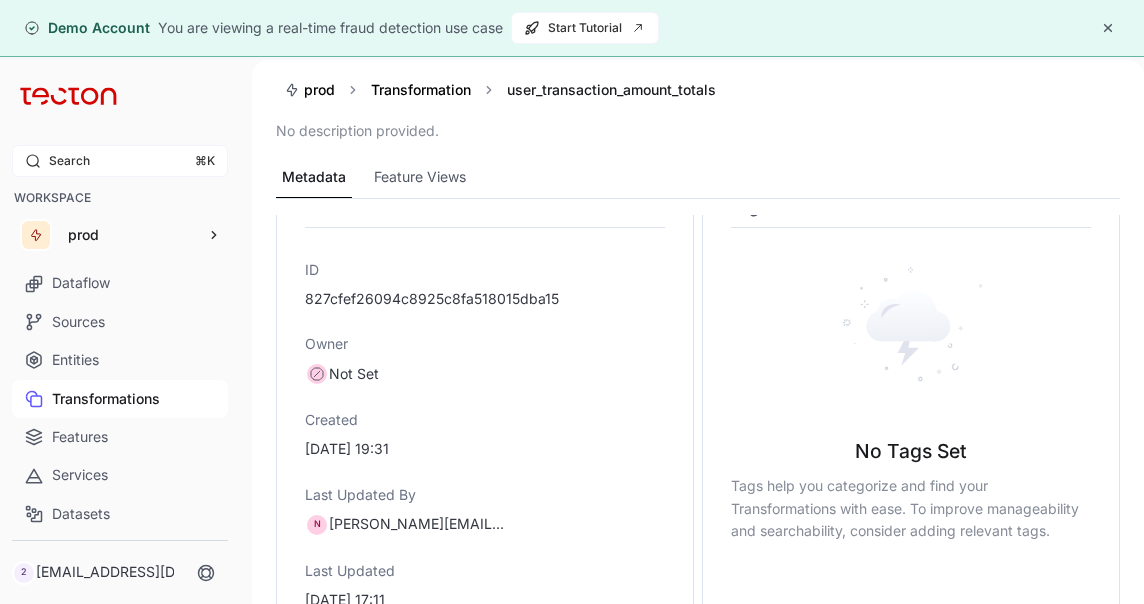 scroll, scrollTop: 0, scrollLeft: 0, axis: both 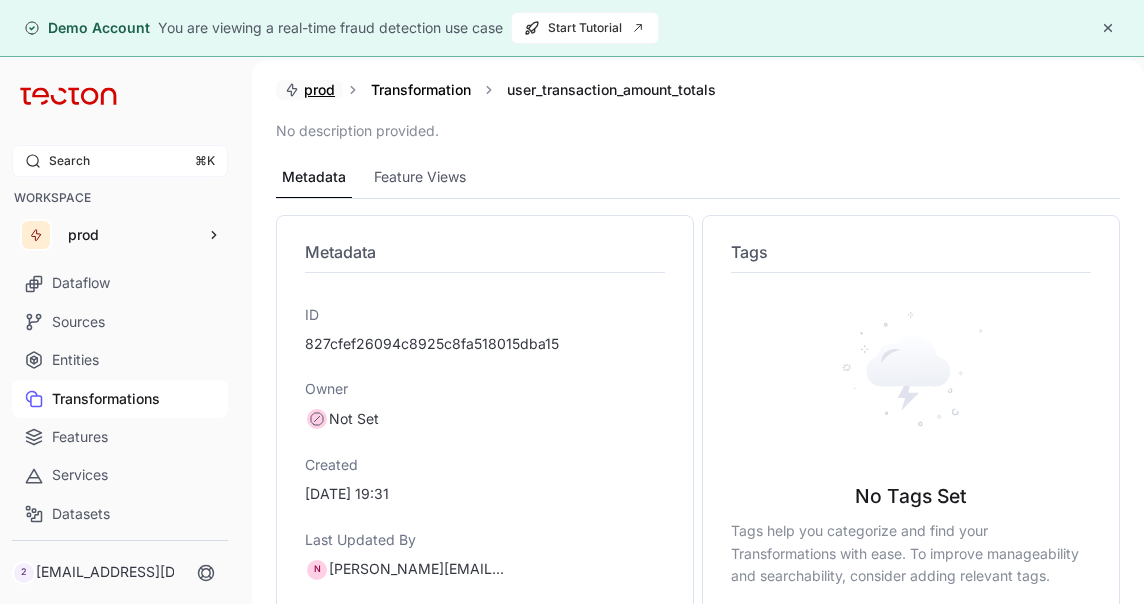 click on "prod" at bounding box center (319, 90) 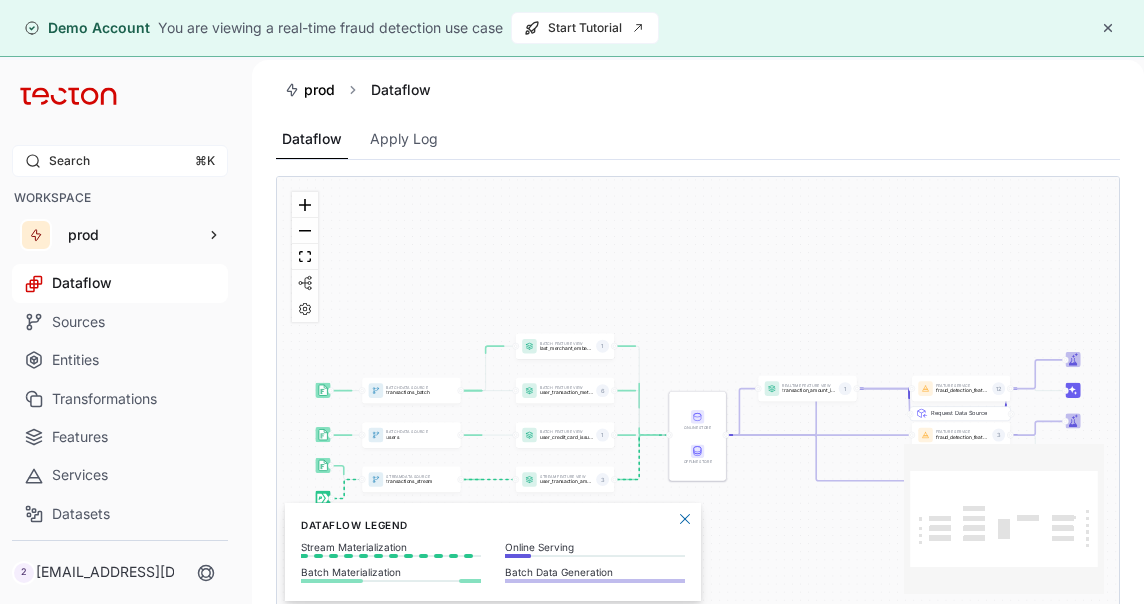 scroll, scrollTop: 0, scrollLeft: 0, axis: both 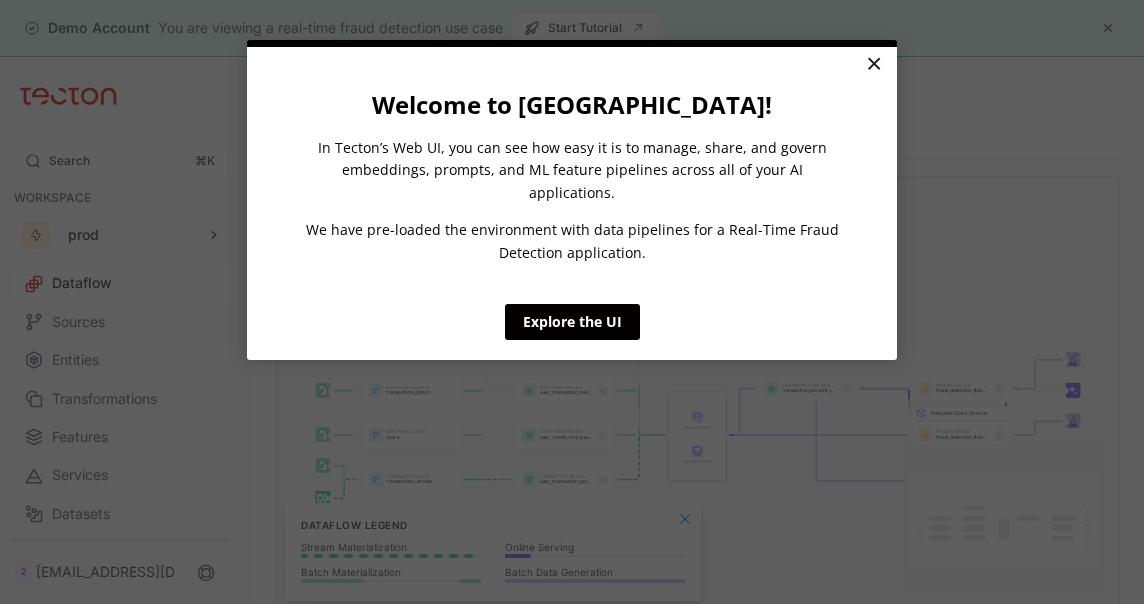 click on "×" at bounding box center [873, 65] 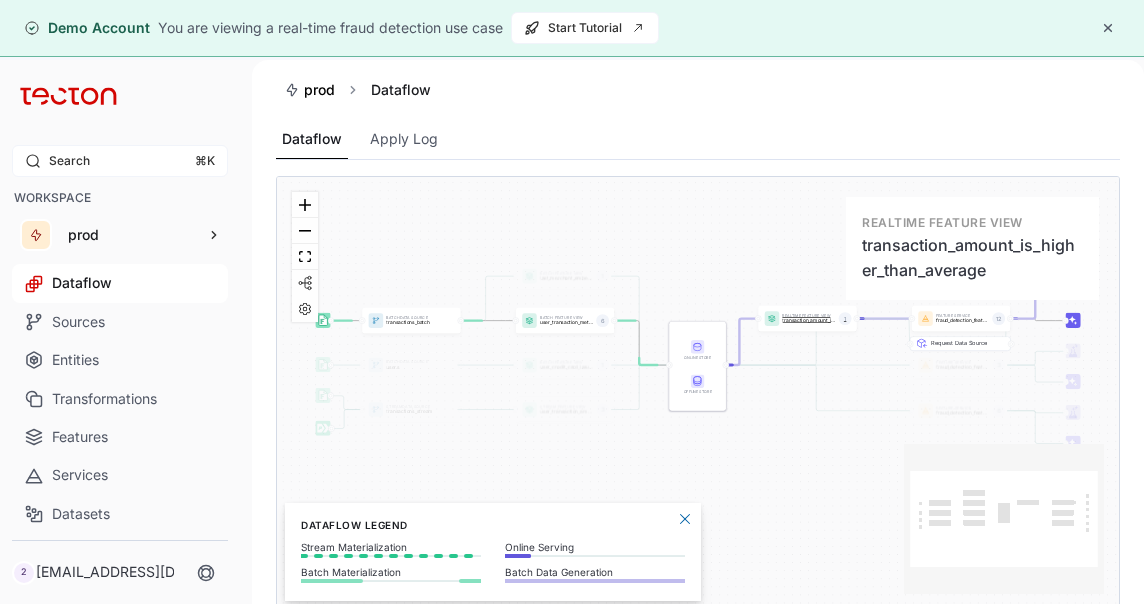 click at bounding box center (772, 319) 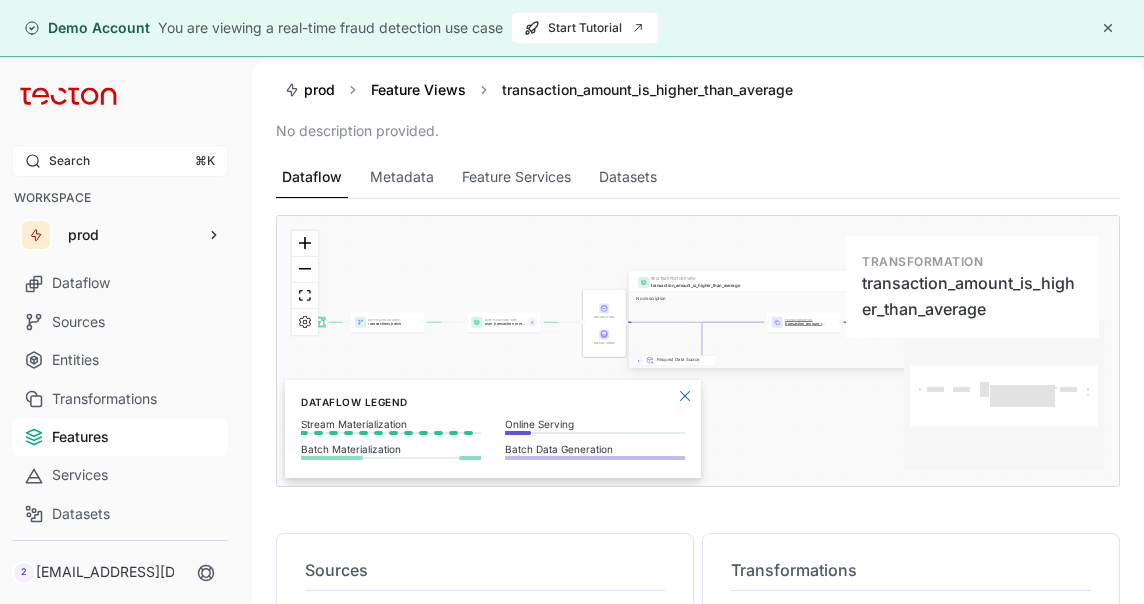 click on "transaction_amount_is_higher_than_average" at bounding box center [805, 323] 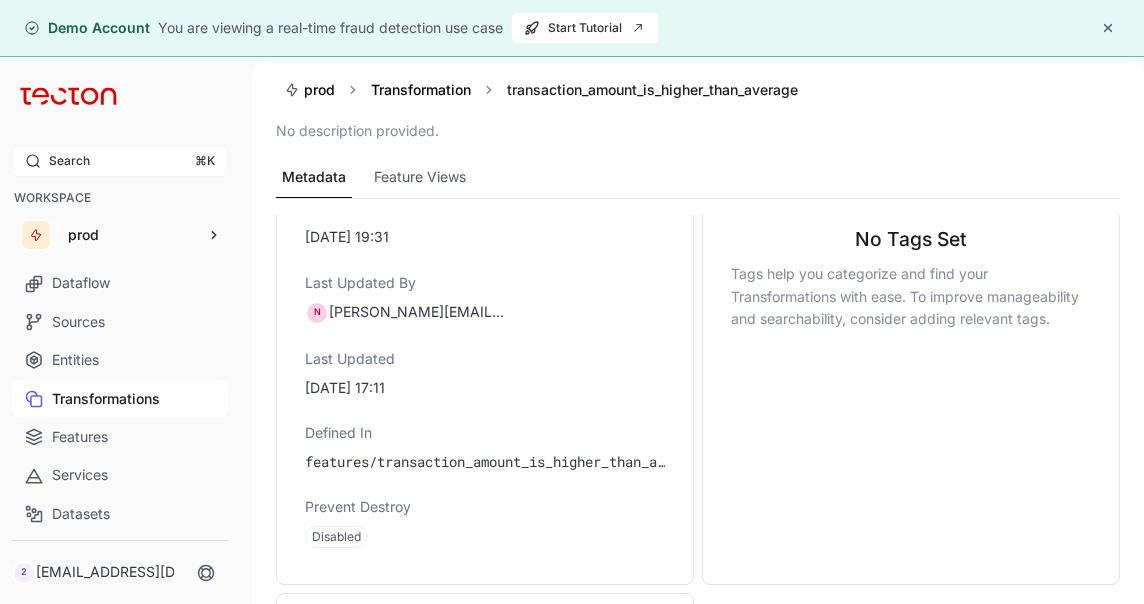 scroll, scrollTop: 263, scrollLeft: 0, axis: vertical 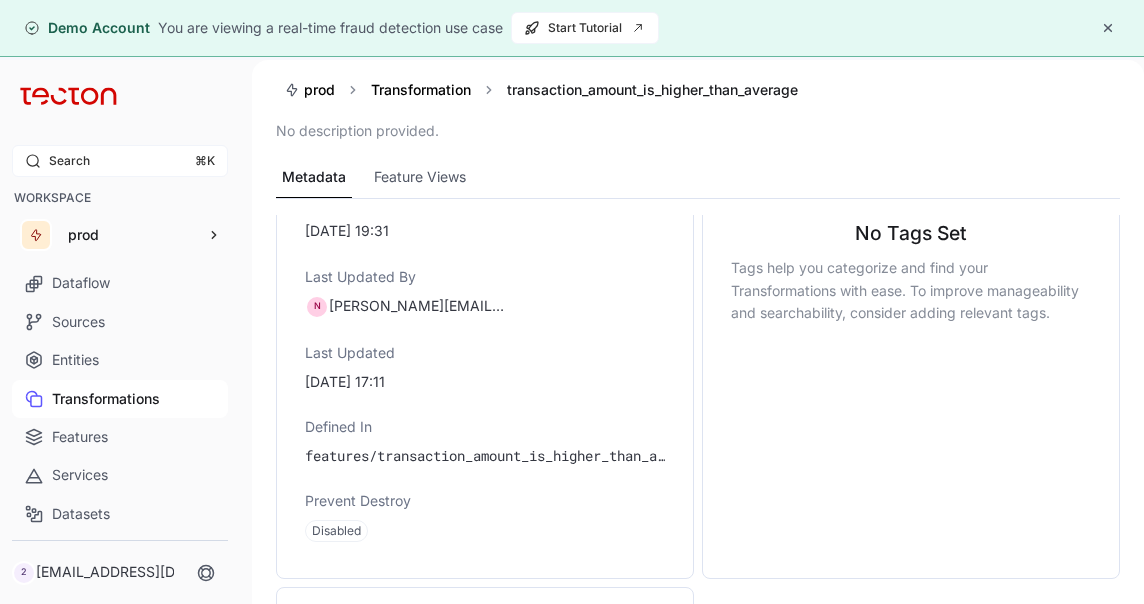 click on "[PERSON_NAME][EMAIL_ADDRESS]" at bounding box center (417, 306) 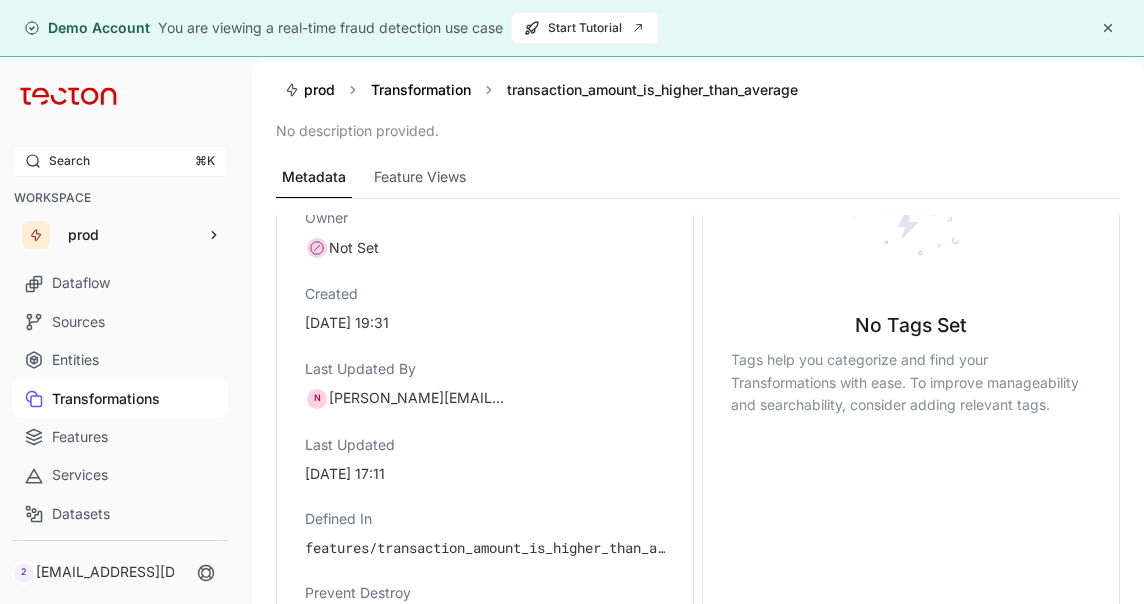 scroll, scrollTop: 0, scrollLeft: 0, axis: both 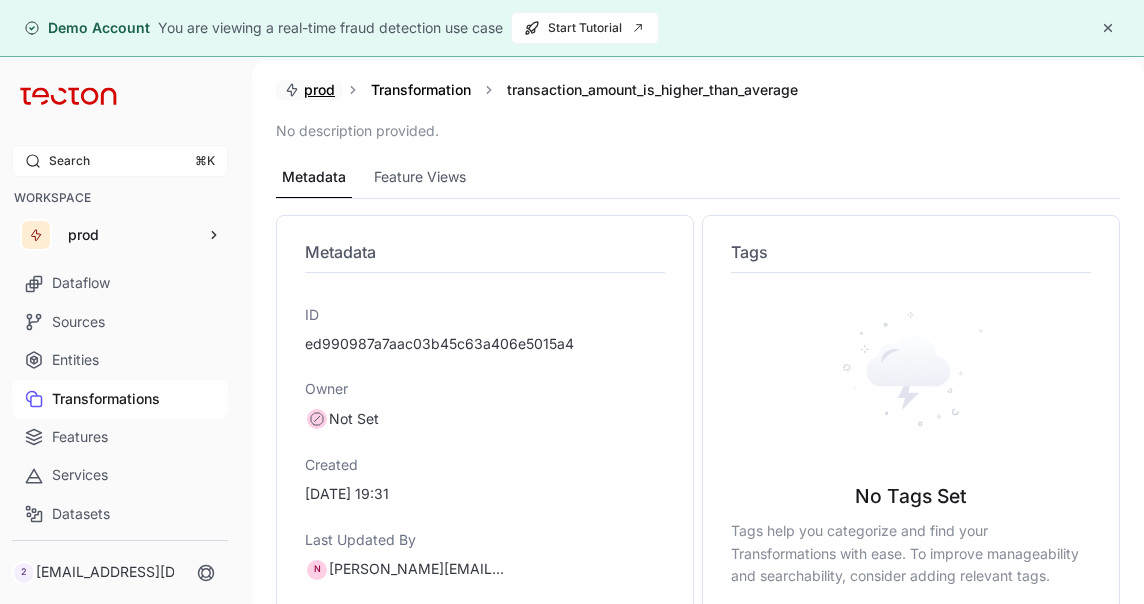 click on "prod" at bounding box center (319, 90) 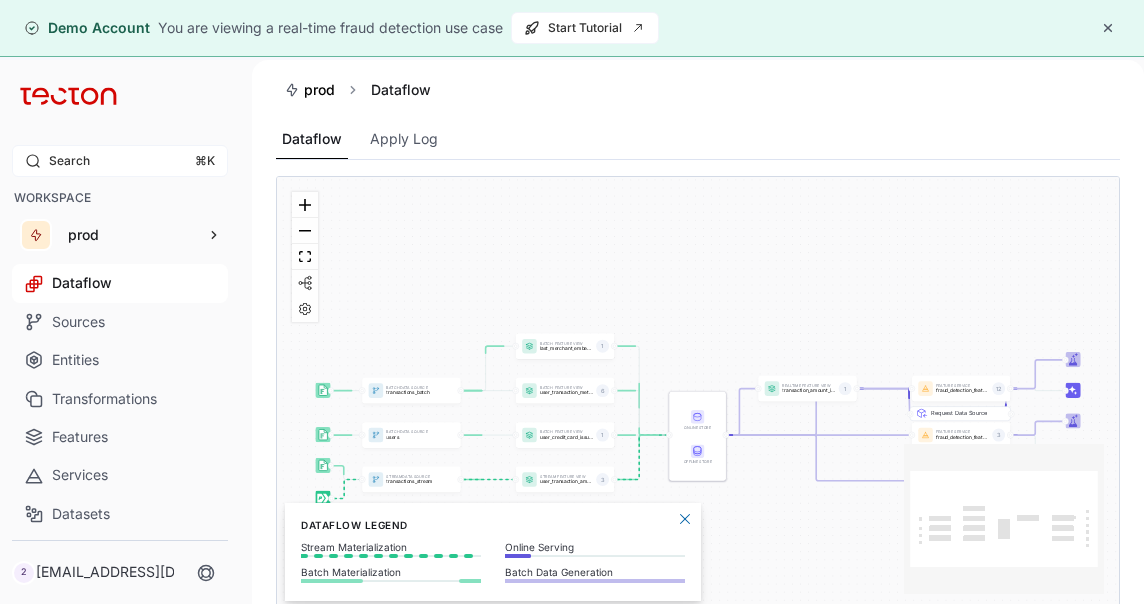 scroll, scrollTop: 0, scrollLeft: 0, axis: both 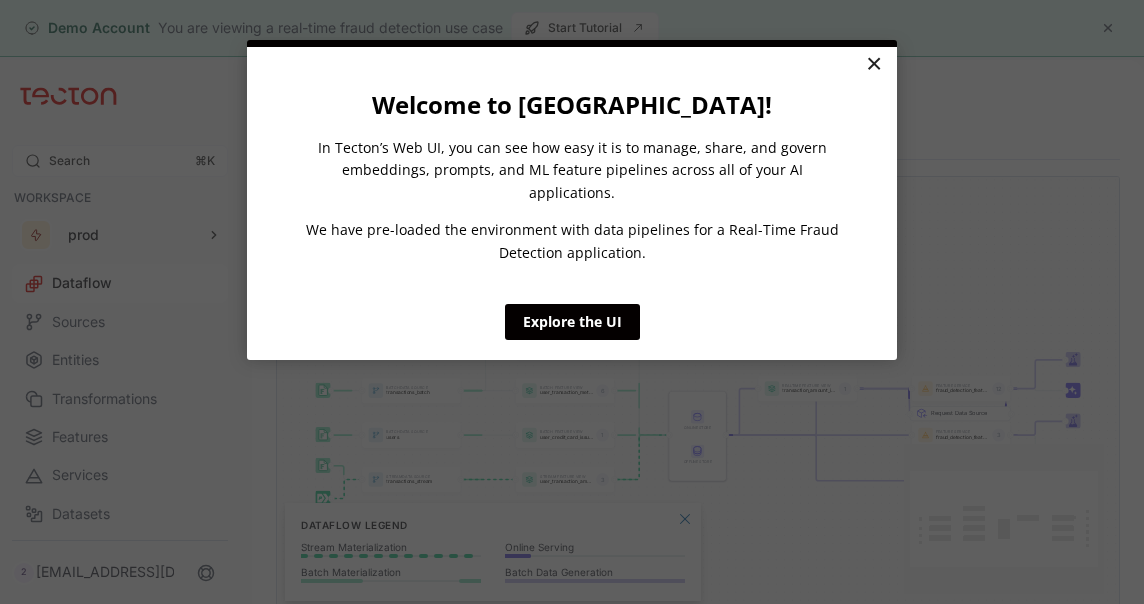 click on "×" at bounding box center [873, 65] 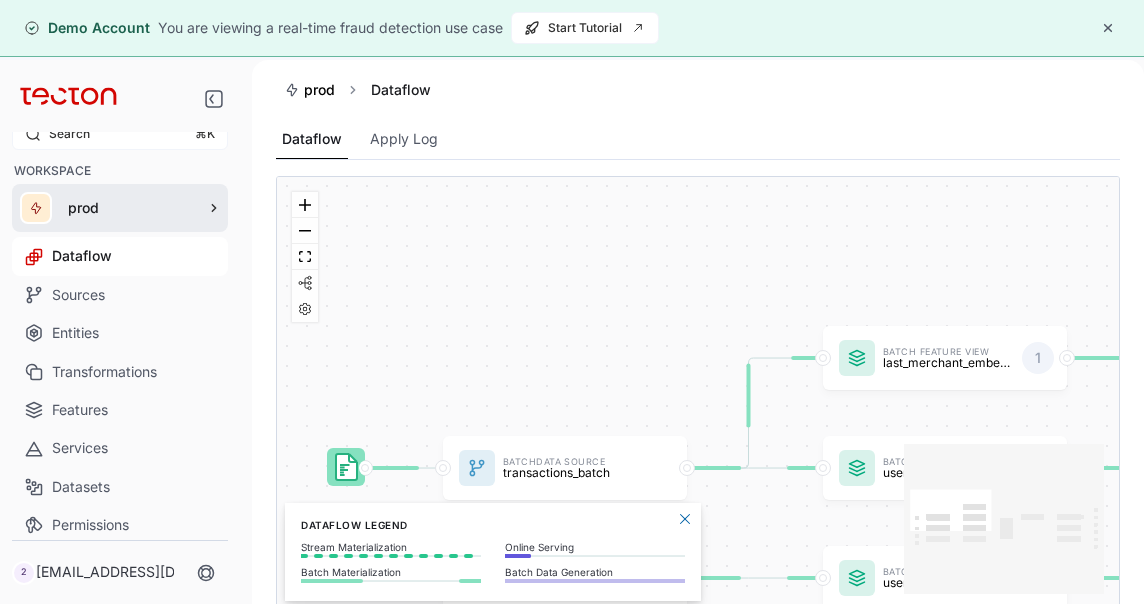 scroll, scrollTop: 30, scrollLeft: 0, axis: vertical 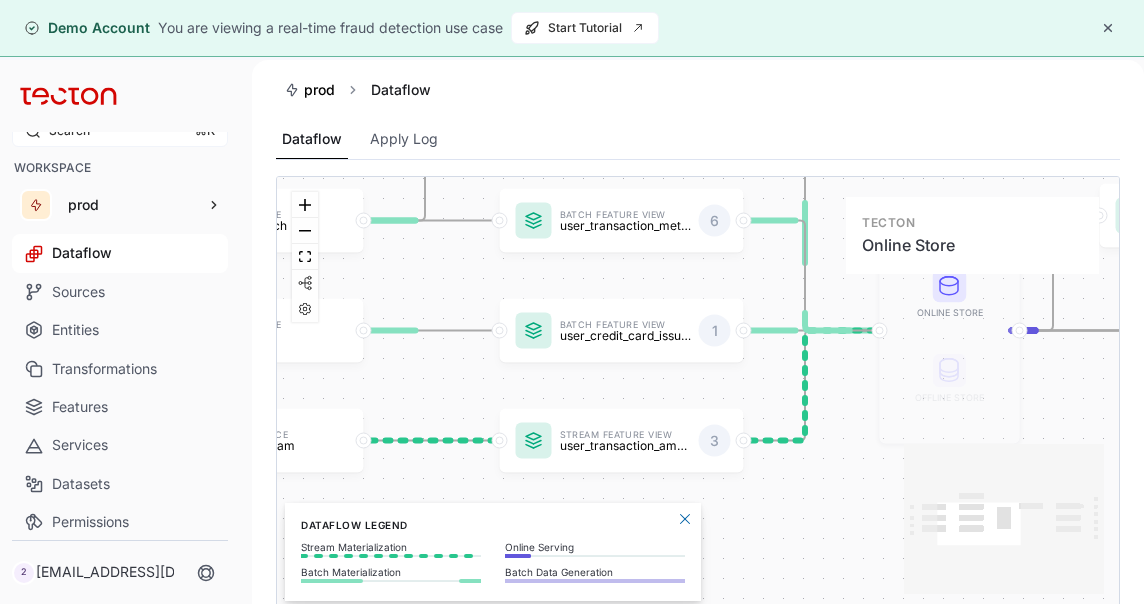 click 